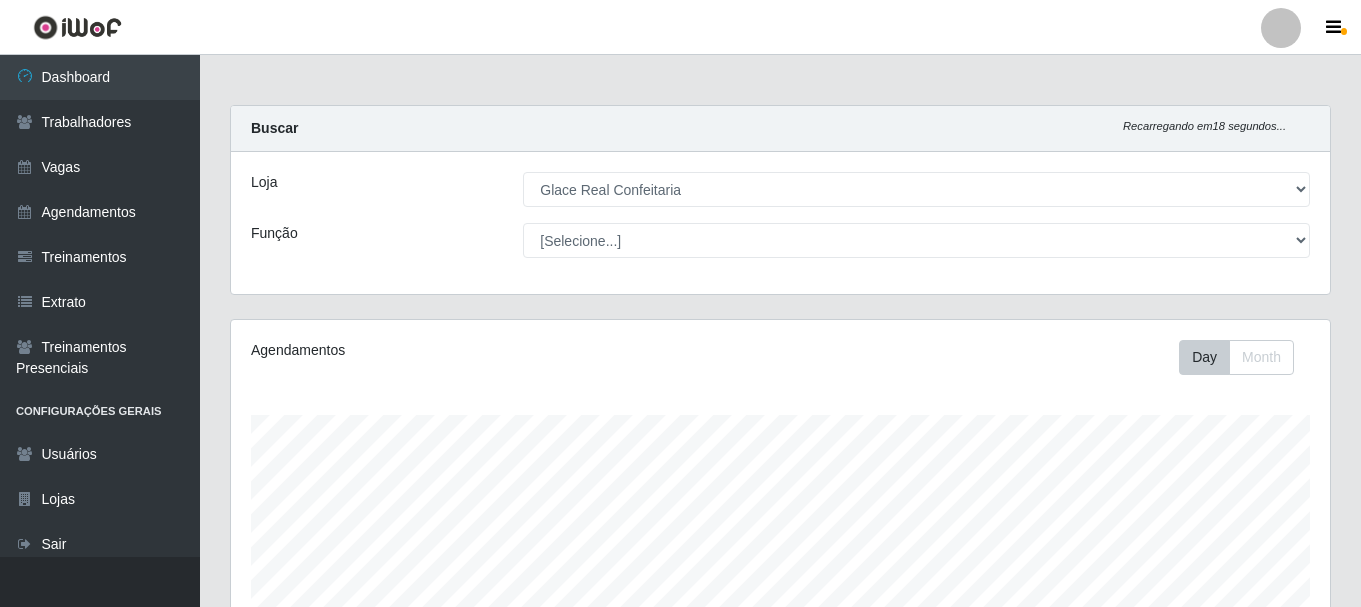 select on "445" 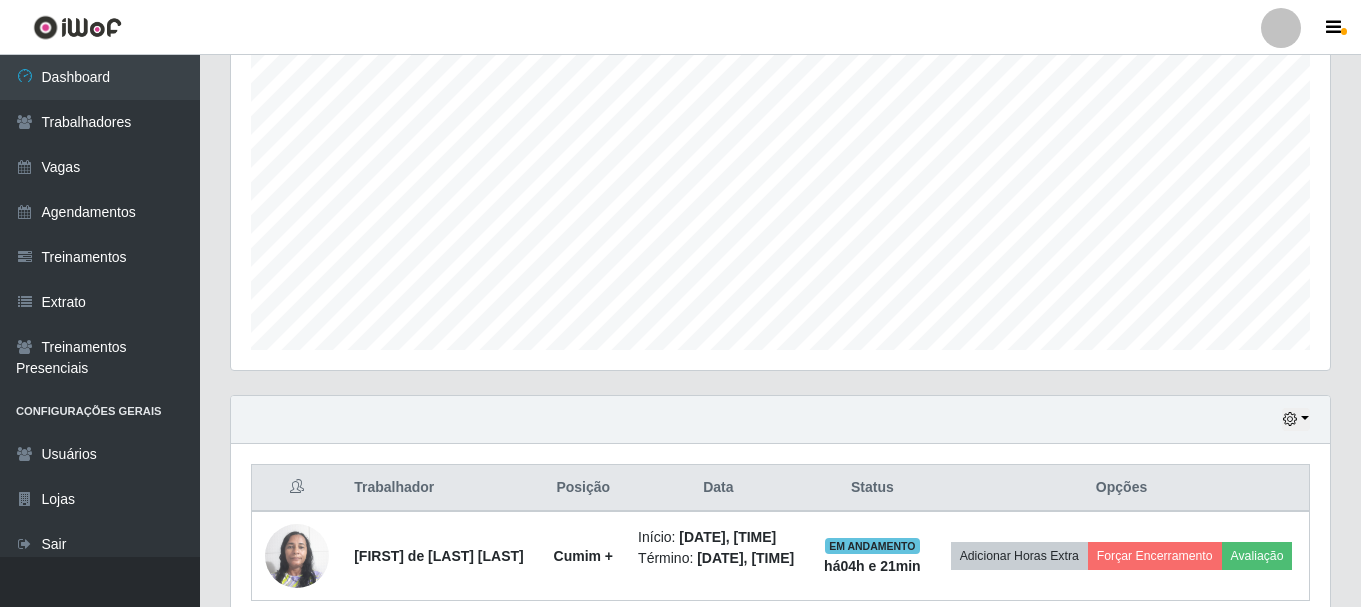 scroll, scrollTop: 999585, scrollLeft: 998901, axis: both 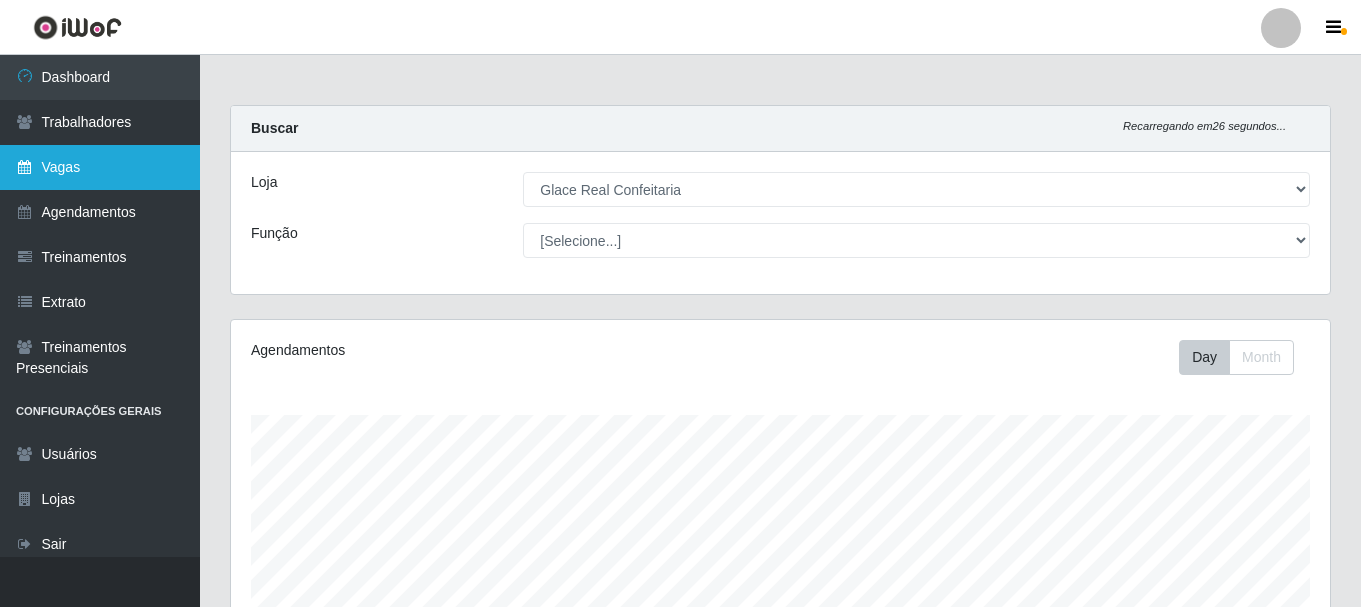 click on "Vagas" at bounding box center (100, 167) 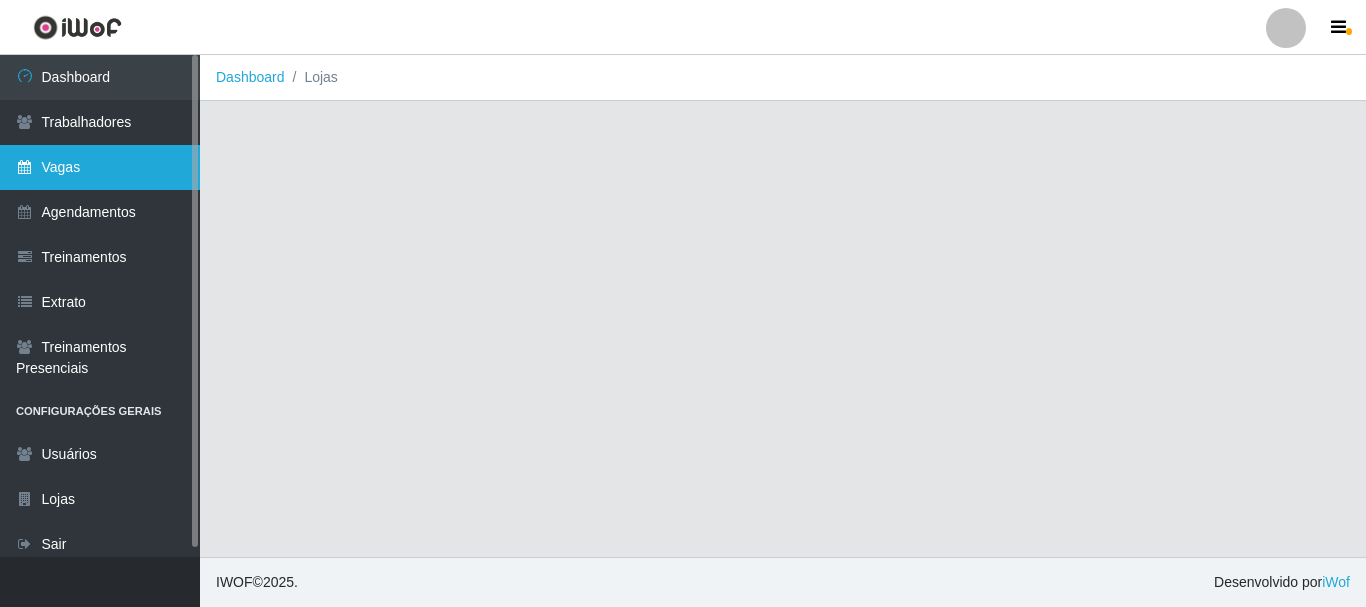 click on "Vagas" at bounding box center [100, 167] 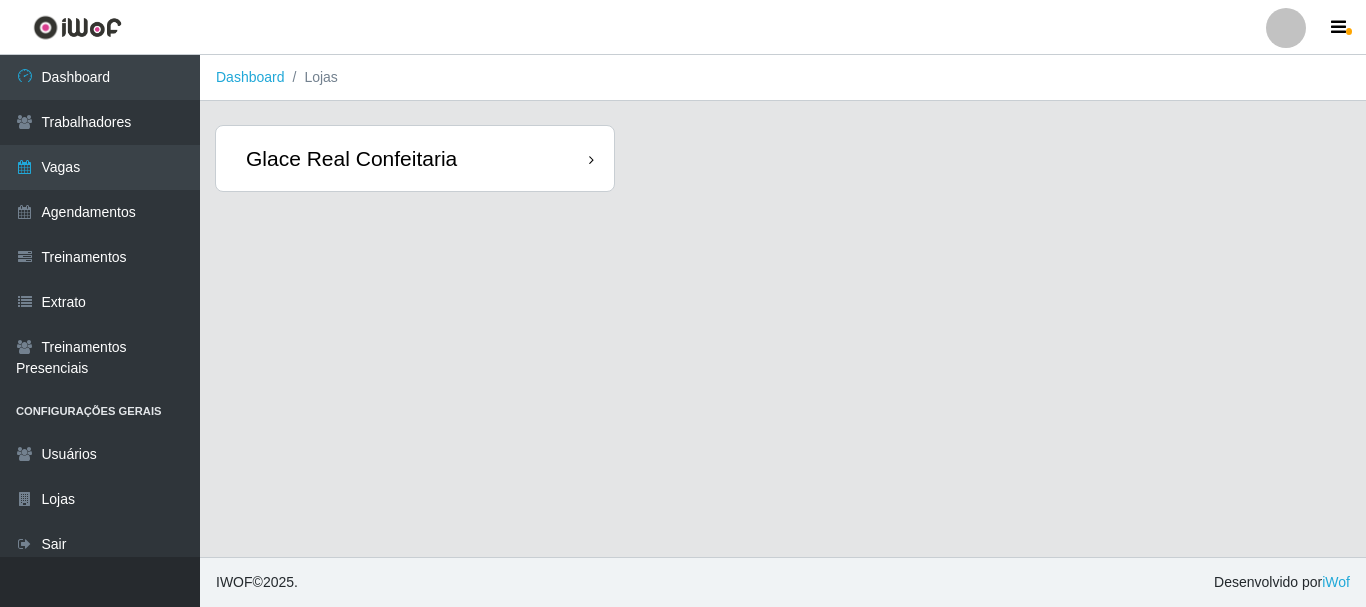 click on "Glace Real Confeitaria" at bounding box center (351, 158) 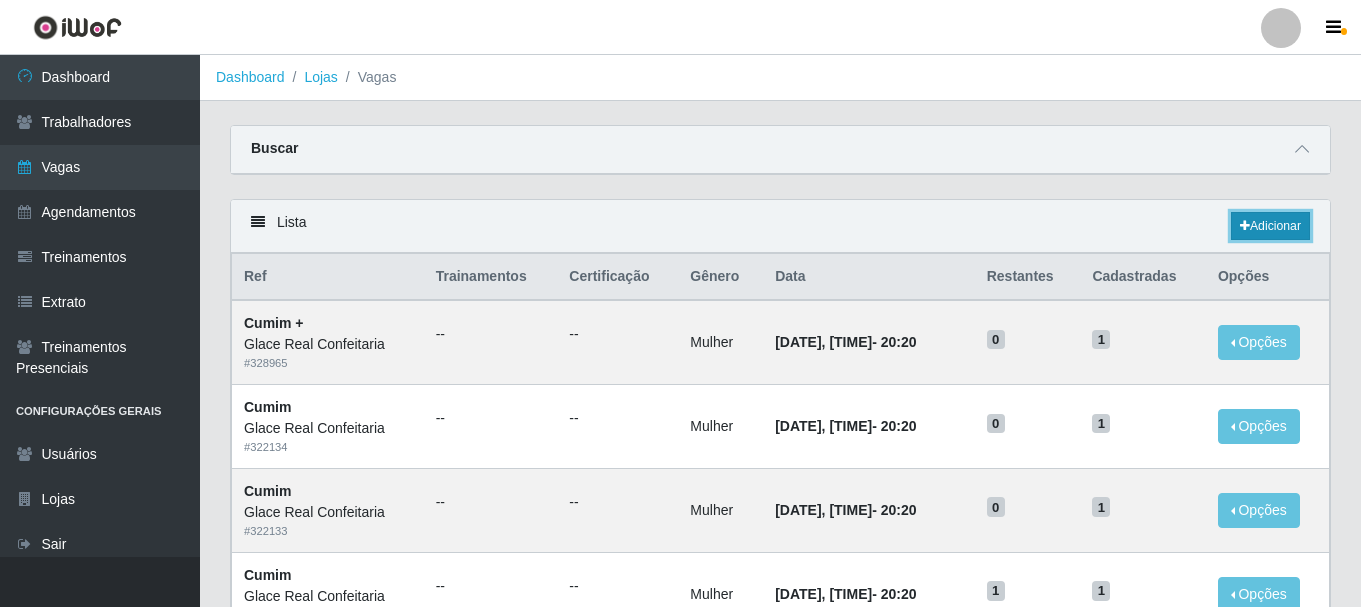 click on "Adicionar" at bounding box center [1270, 226] 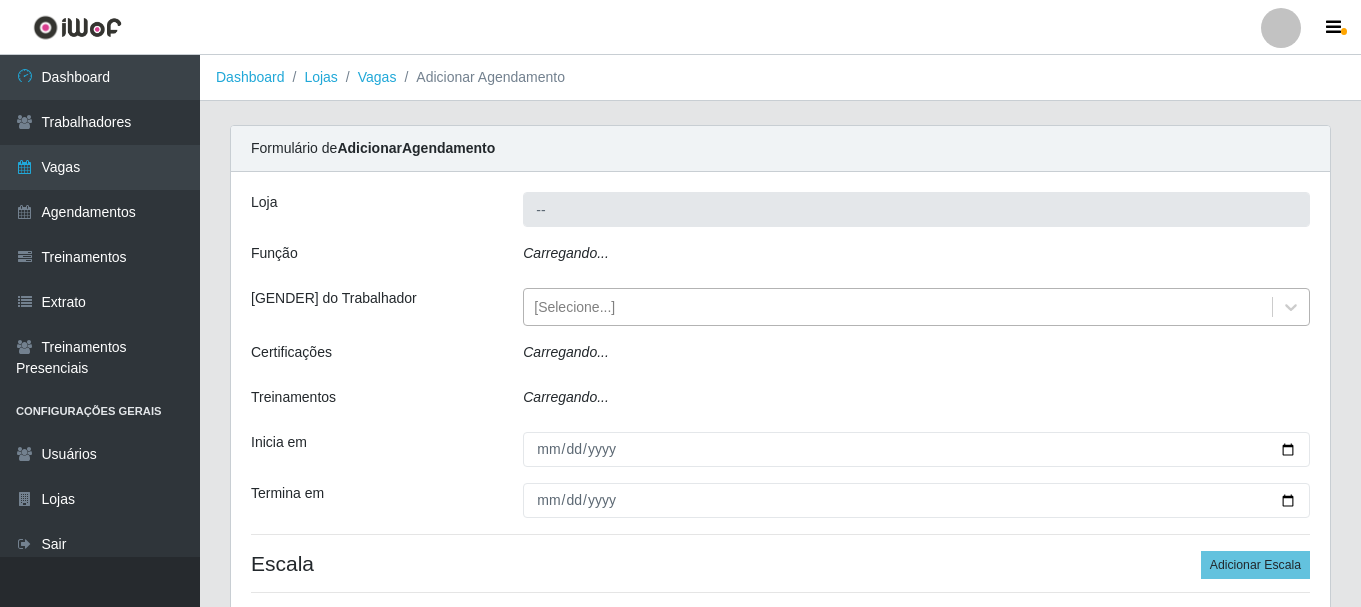 type on "Glace Real Confeitaria" 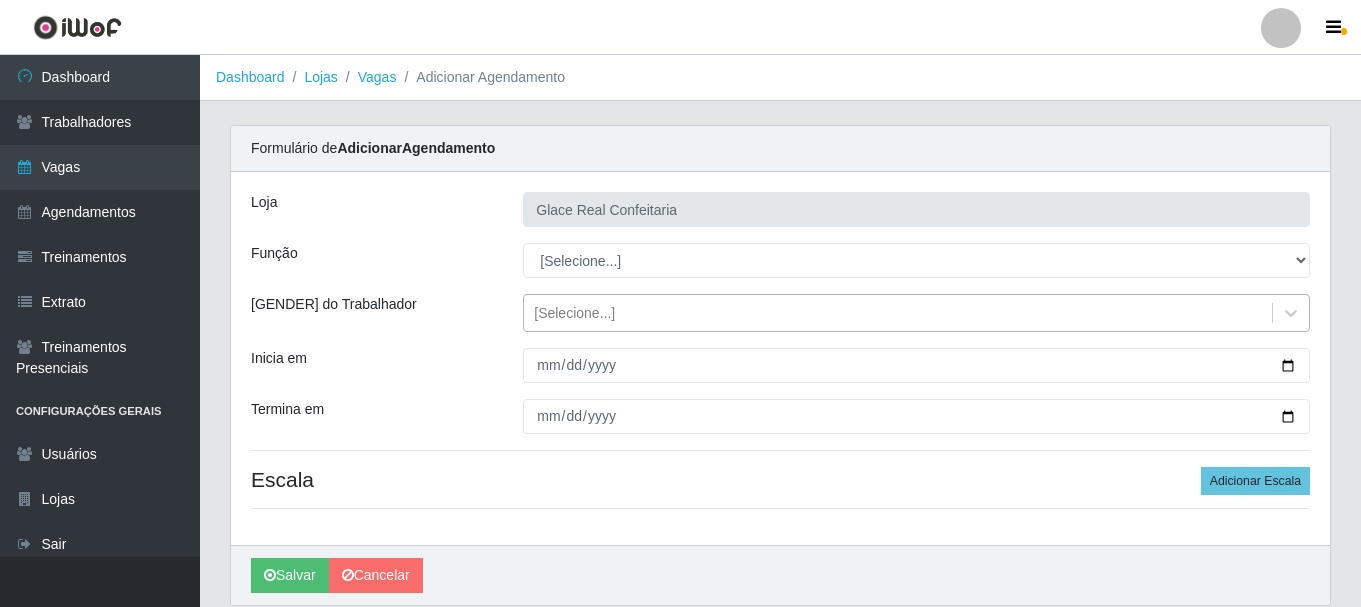 click on "[Selecione...]" at bounding box center (898, 313) 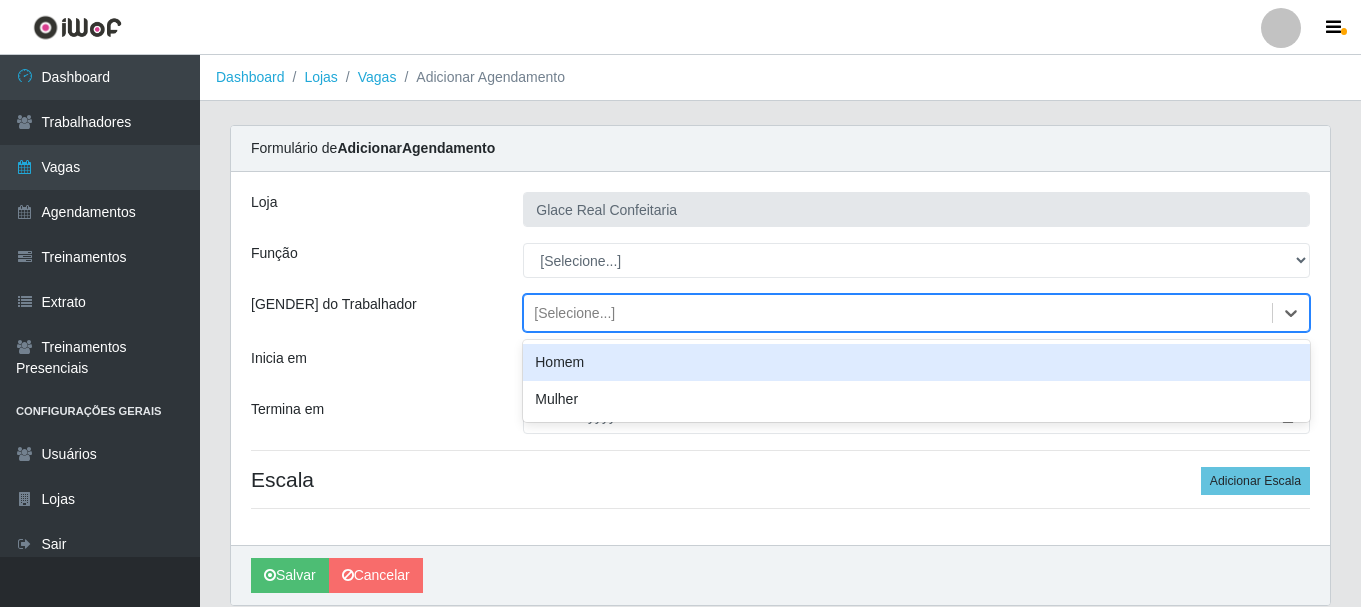 click on "[Selecione...]" at bounding box center [898, 313] 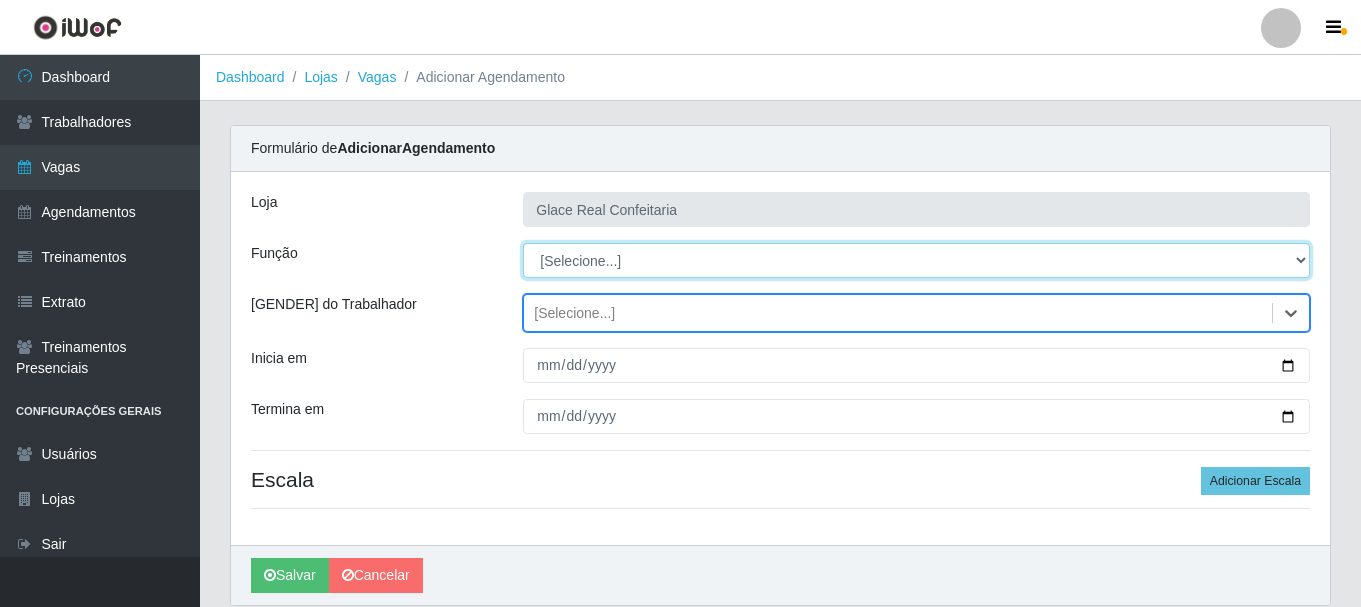 click on "[Selecione...] ASG ASG + ASG ++ Auxiliar de Cozinha Auxiliar de Cozinha + Auxiliar de Cozinha ++ Cumim Cumim + Cumim ++ Garçom Garçom + Garçom ++  Operador de Caixa Operador de Caixa + Operador de Caixa ++" at bounding box center [916, 260] 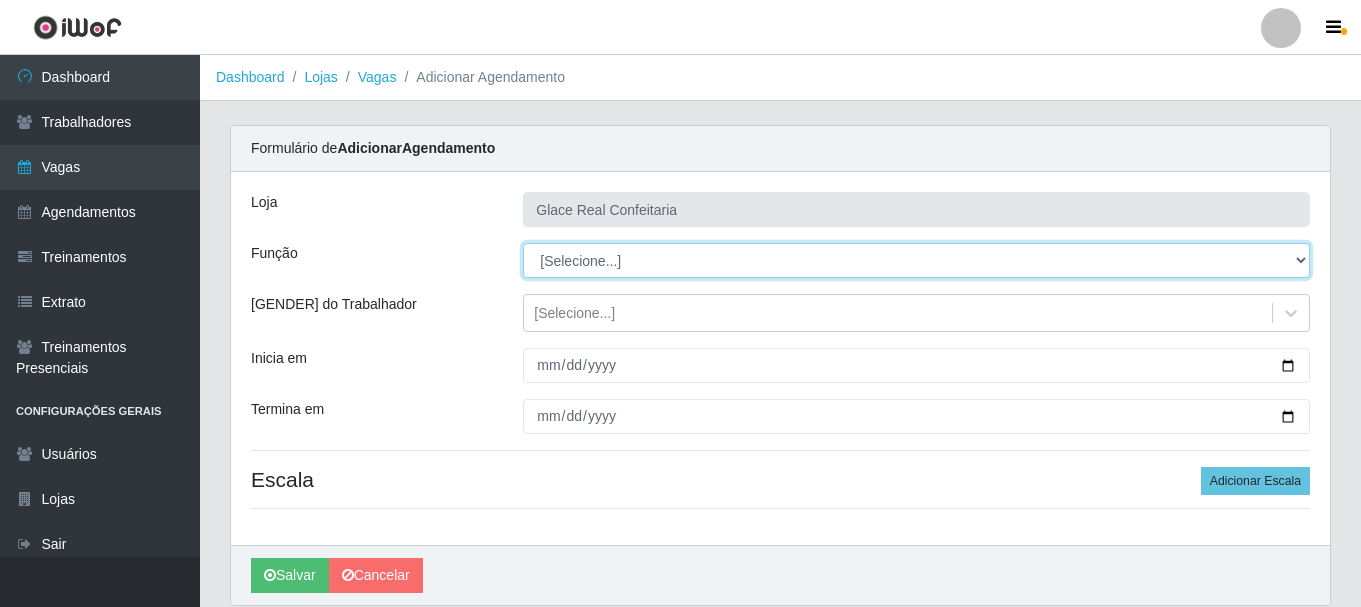 select on "17" 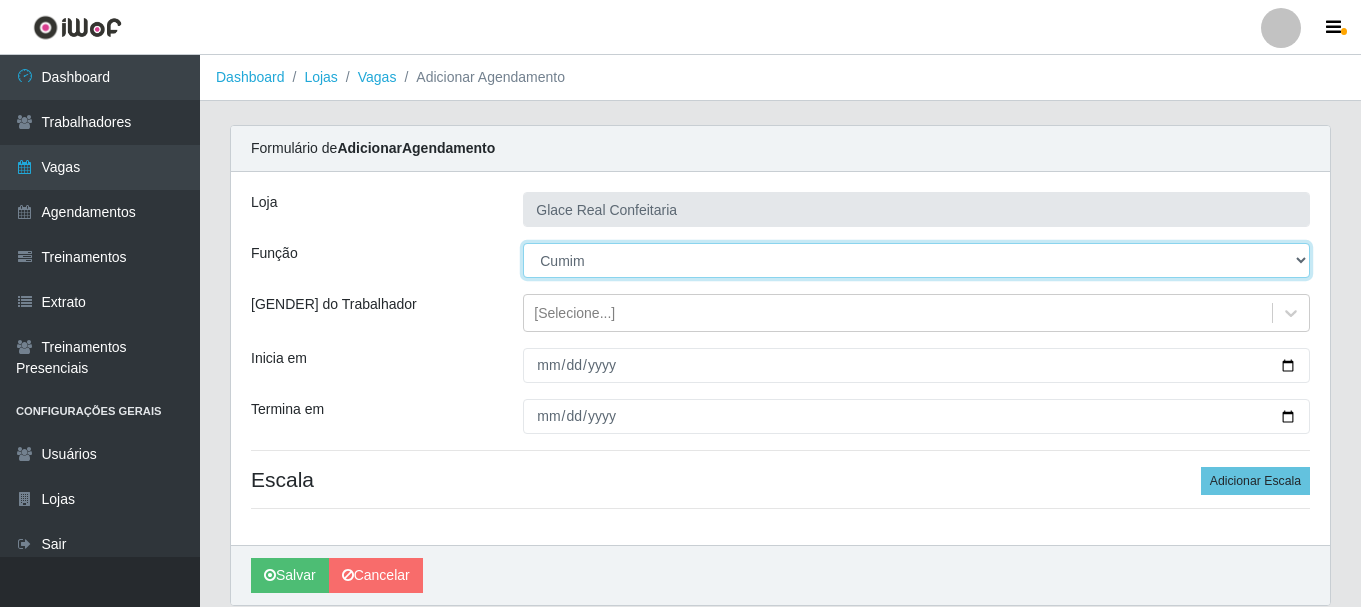 click on "[Selecione...] ASG ASG + ASG ++ Auxiliar de Cozinha Auxiliar de Cozinha + Auxiliar de Cozinha ++ Cumim Cumim + Cumim ++ Garçom Garçom + Garçom ++  Operador de Caixa Operador de Caixa + Operador de Caixa ++" at bounding box center (916, 260) 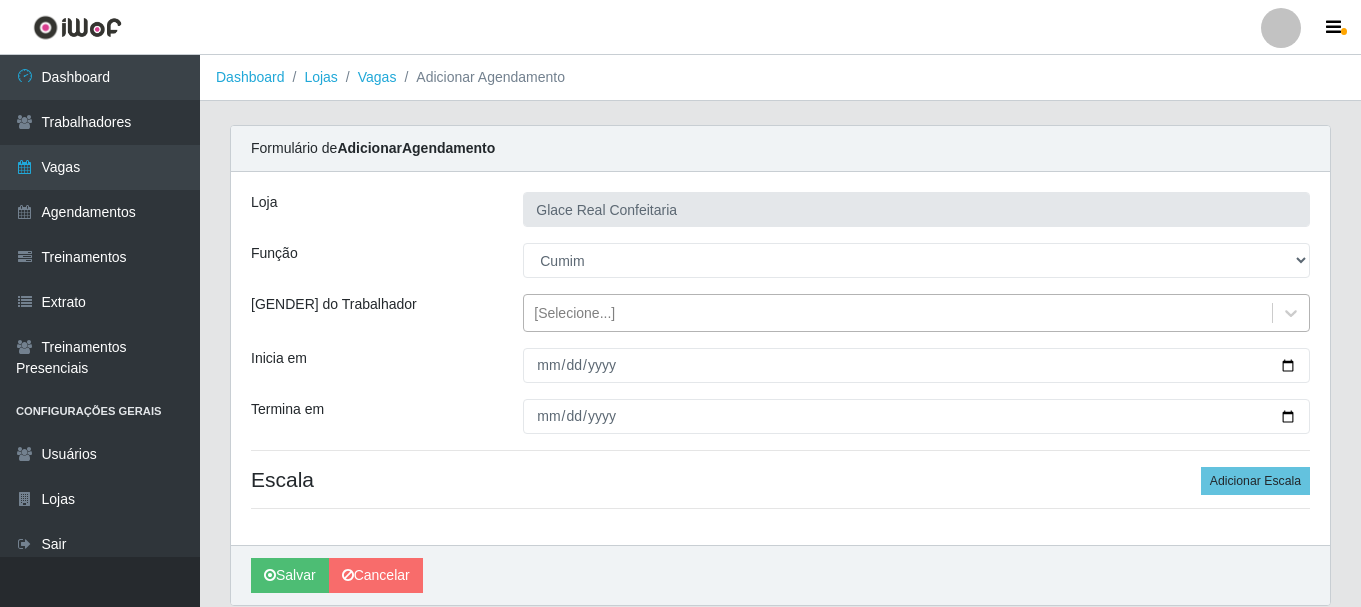 click on "[Selecione...]" at bounding box center [898, 313] 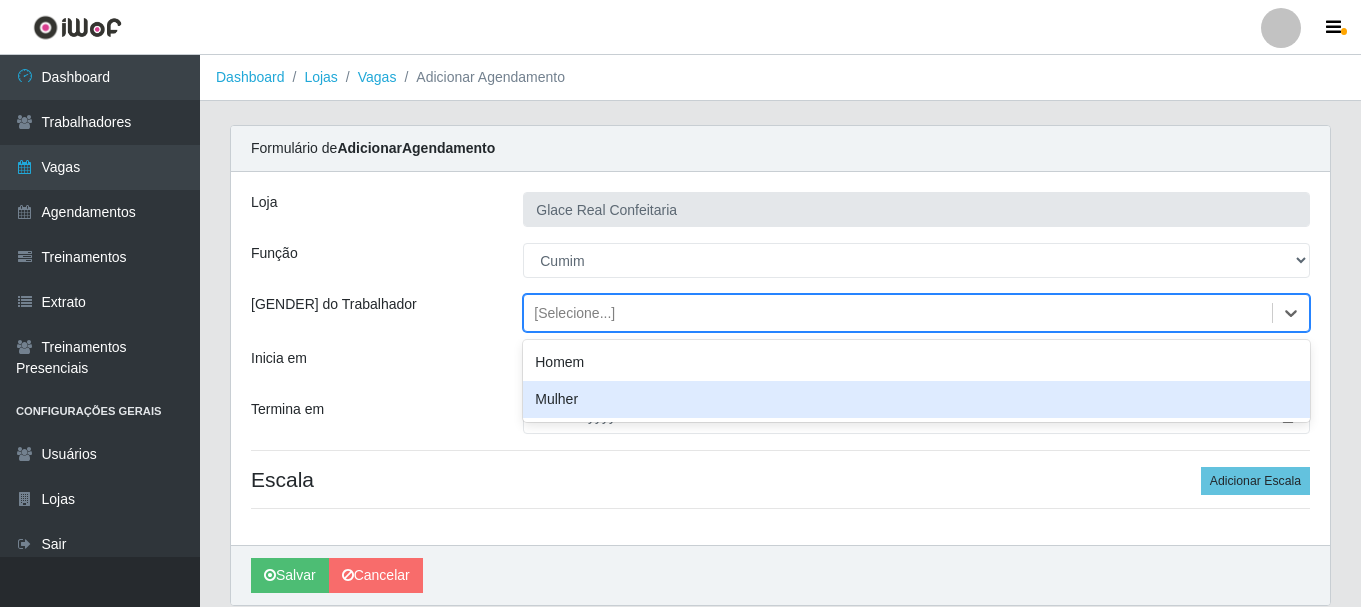 click on "Mulher" at bounding box center [916, 399] 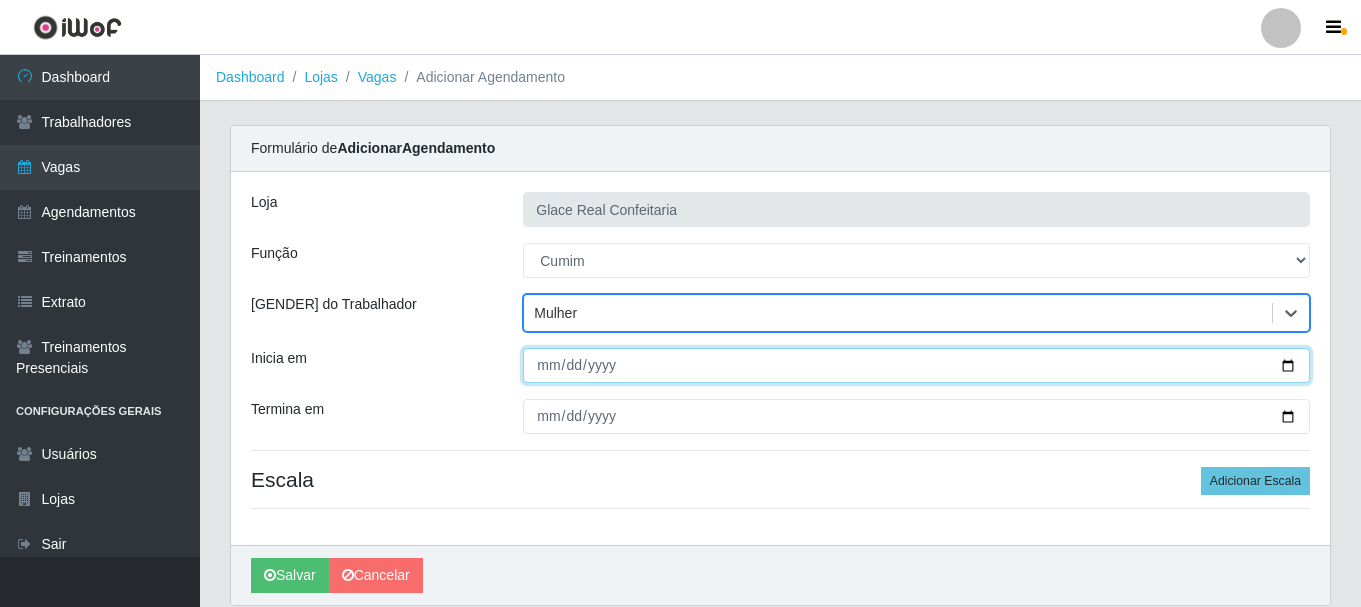 click on "Inicia em" at bounding box center [916, 365] 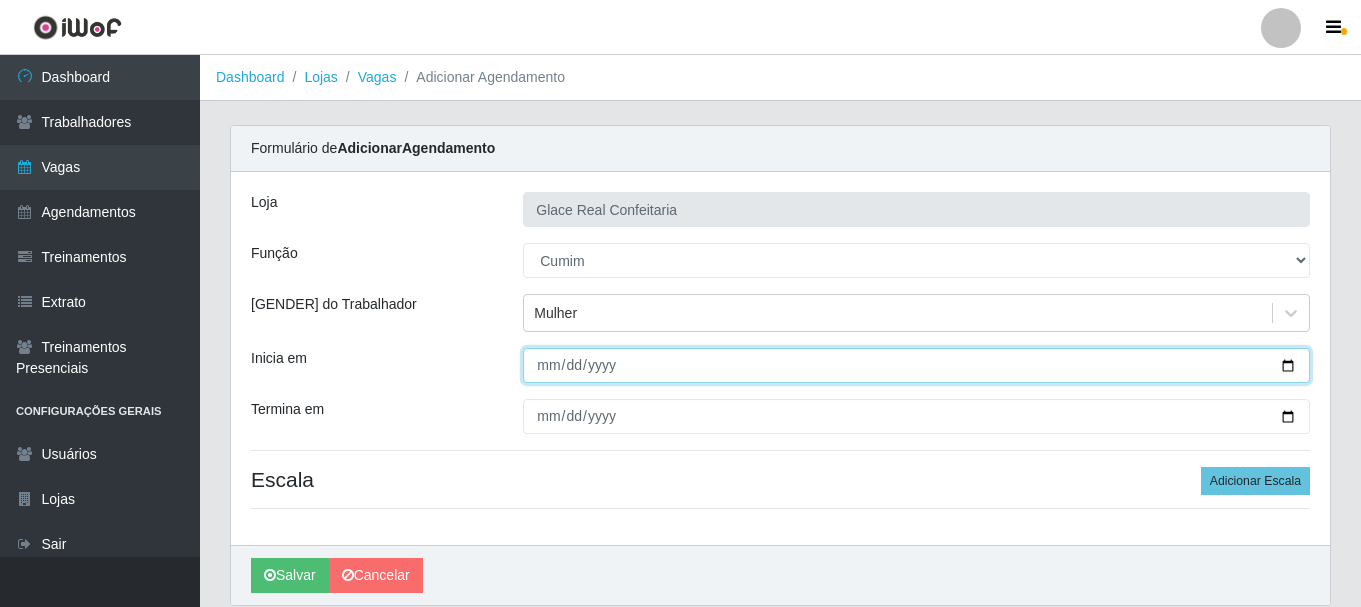 click on "Inicia em" at bounding box center (916, 365) 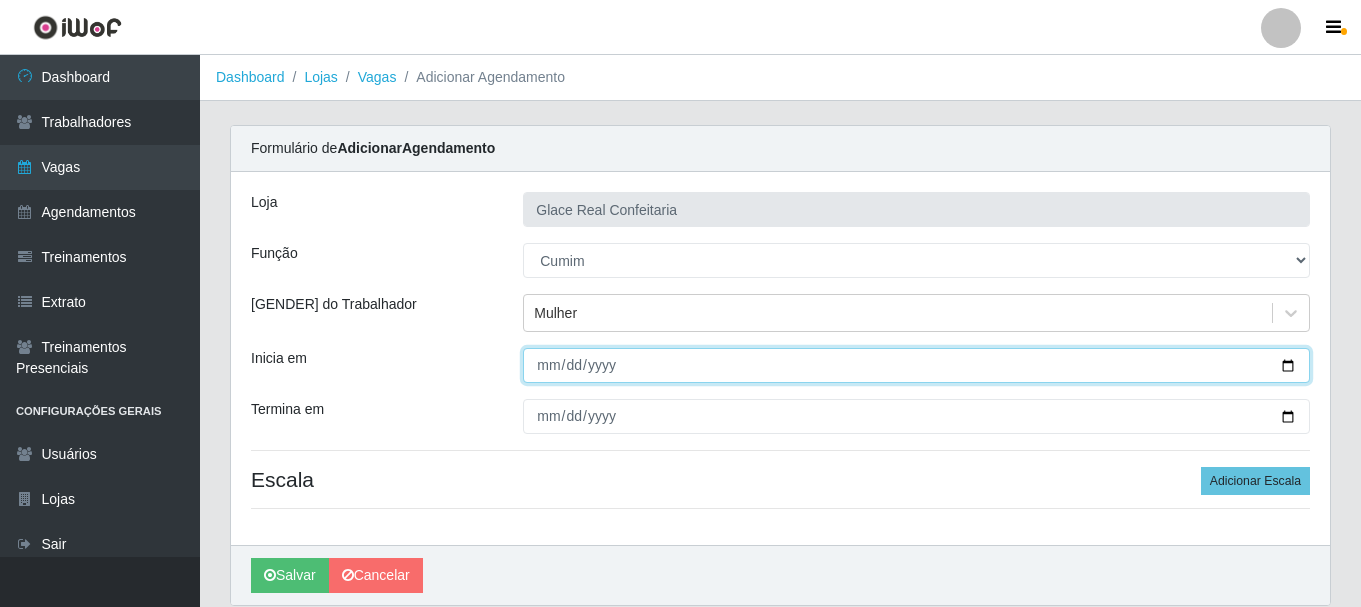 click on "Inicia em" at bounding box center (916, 365) 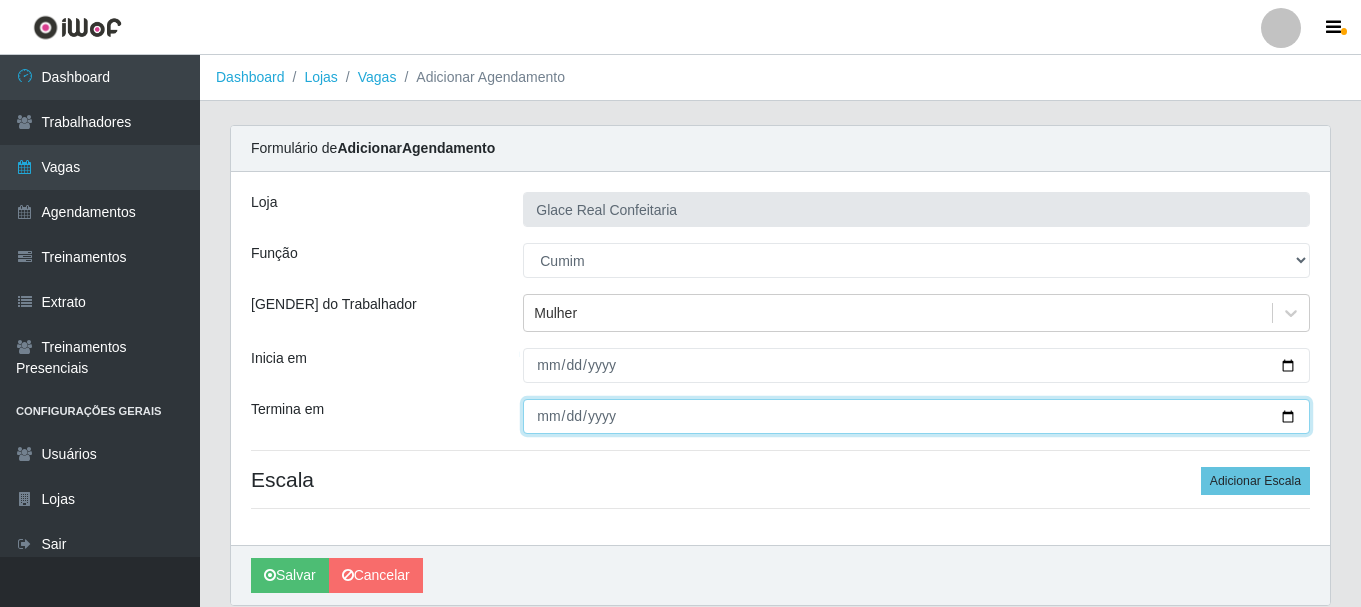 click on "Termina em" at bounding box center (916, 416) 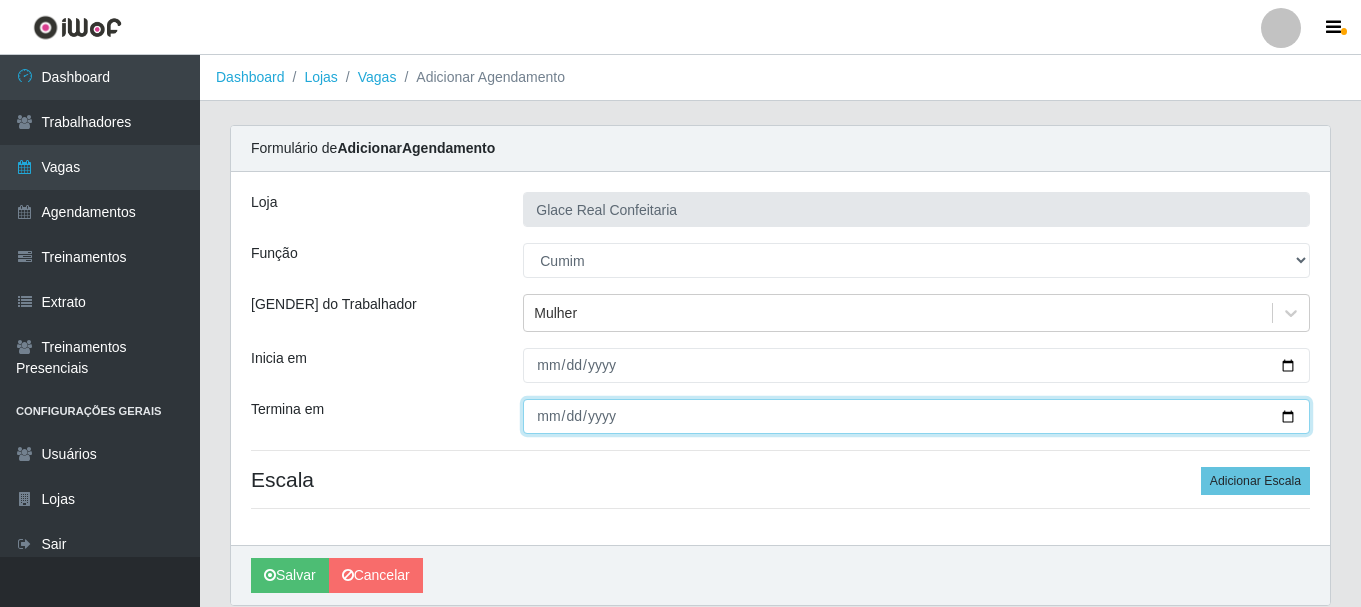 click on "Termina em" at bounding box center [916, 416] 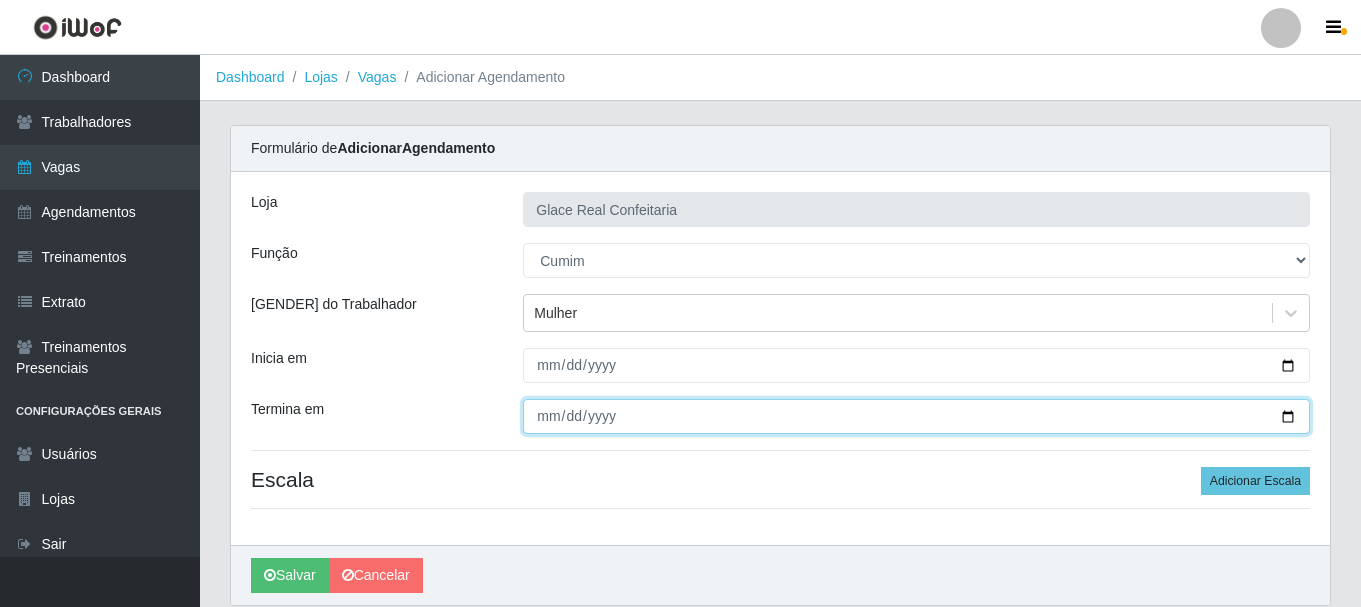 scroll, scrollTop: 73, scrollLeft: 0, axis: vertical 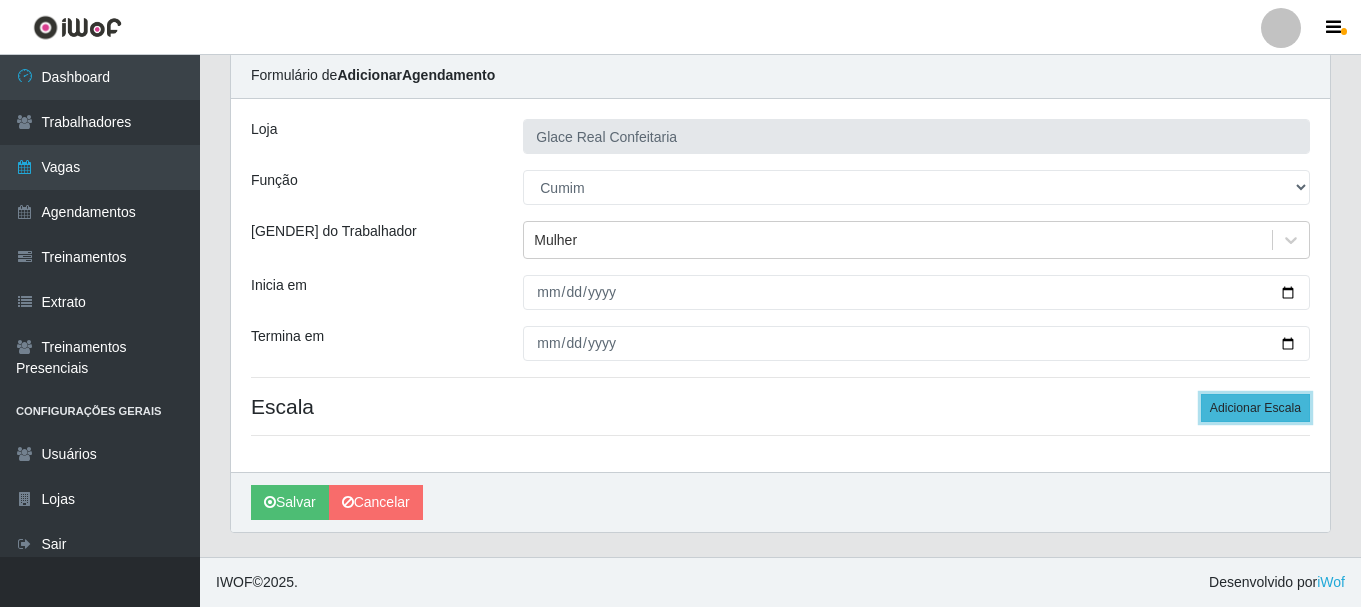click on "Adicionar Escala" at bounding box center (1255, 408) 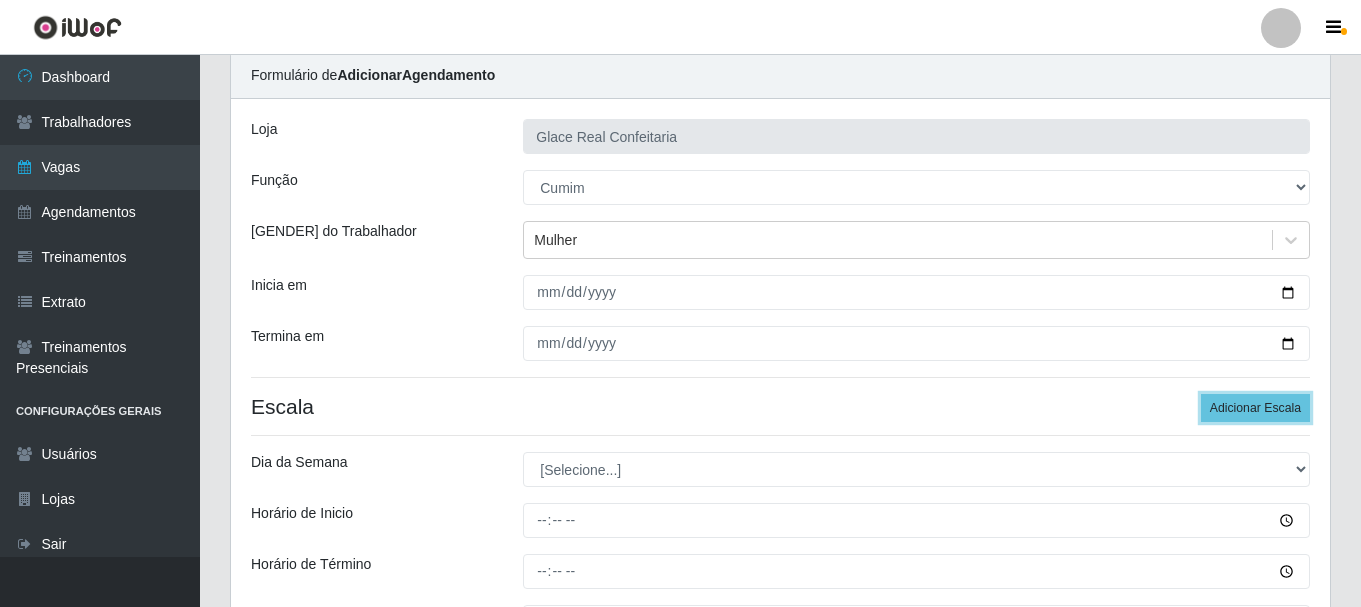 scroll, scrollTop: 273, scrollLeft: 0, axis: vertical 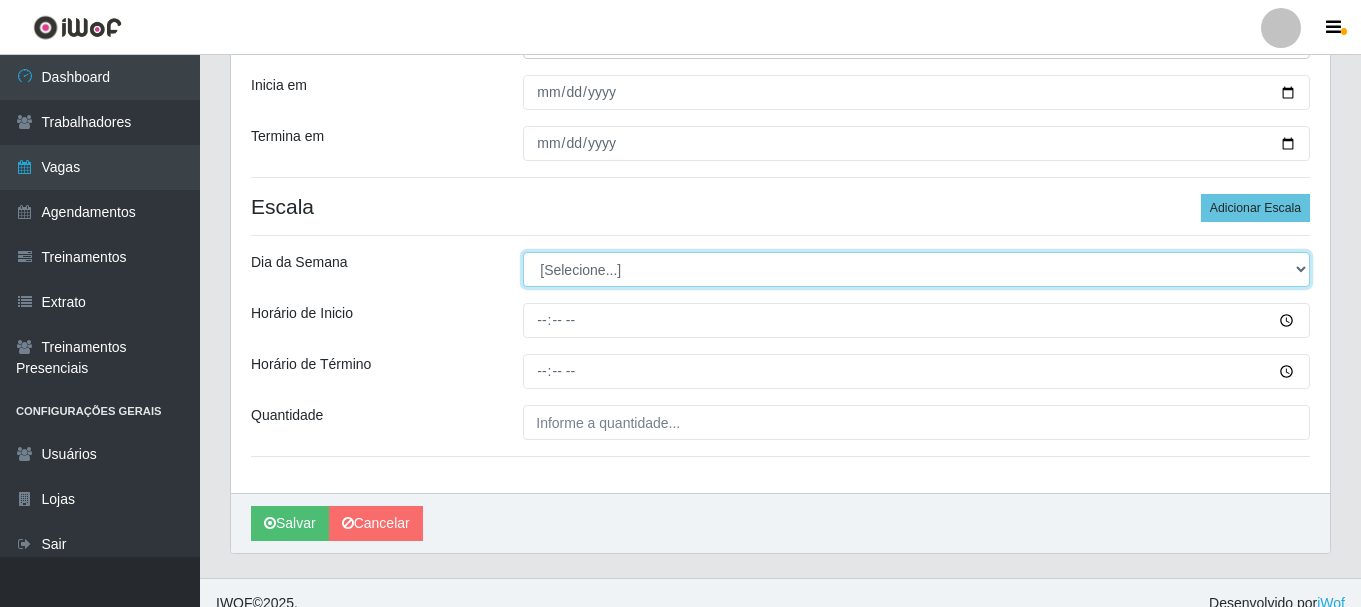 click on "[Selecione...] Segunda Terça Quarta Quinta Sexta Sábado Domingo" at bounding box center [916, 269] 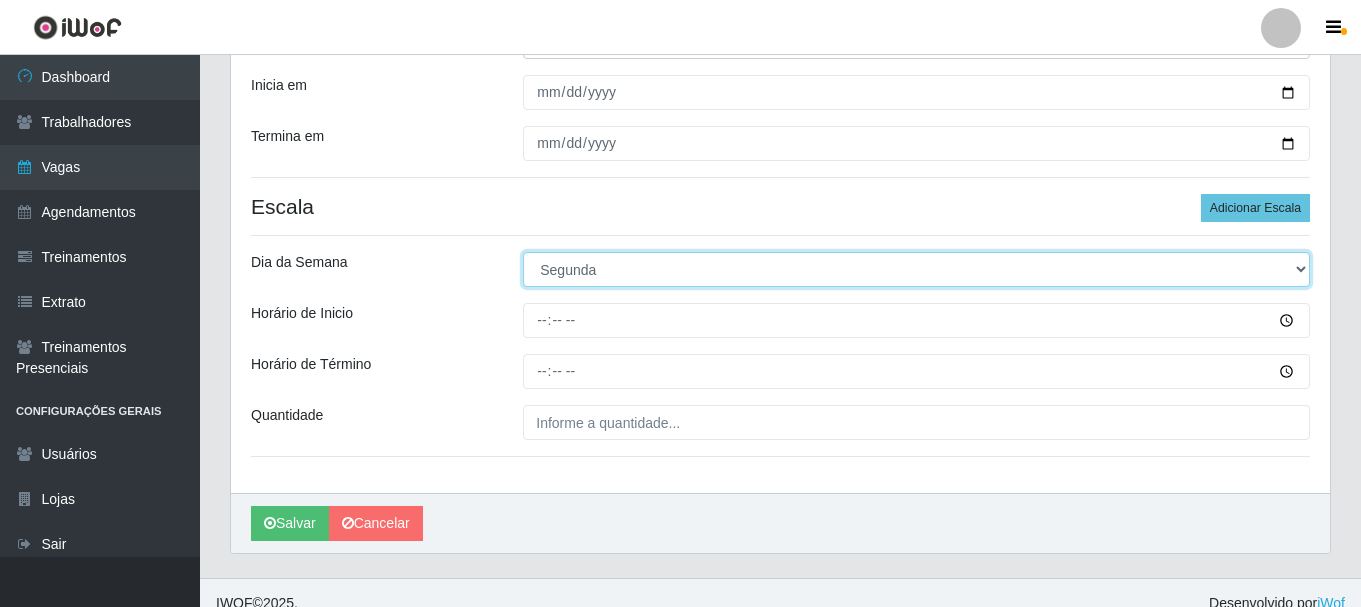 click on "[Selecione...] Segunda Terça Quarta Quinta Sexta Sábado Domingo" at bounding box center (916, 269) 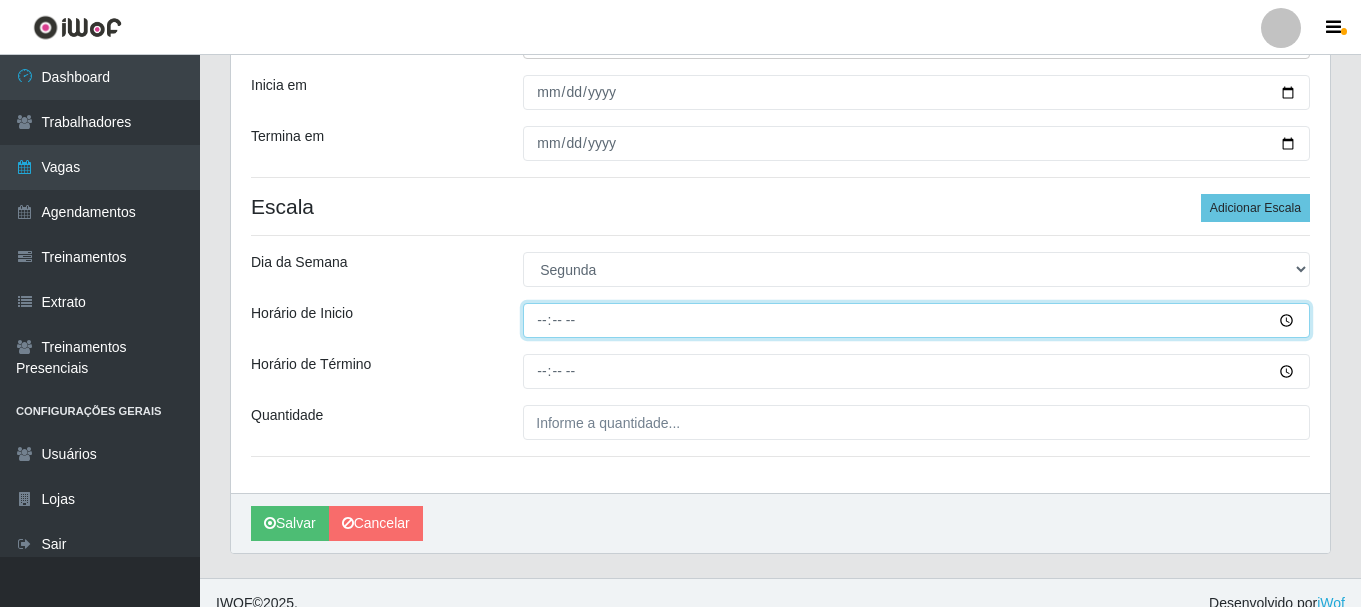 click on "Horário de Inicio" at bounding box center [916, 320] 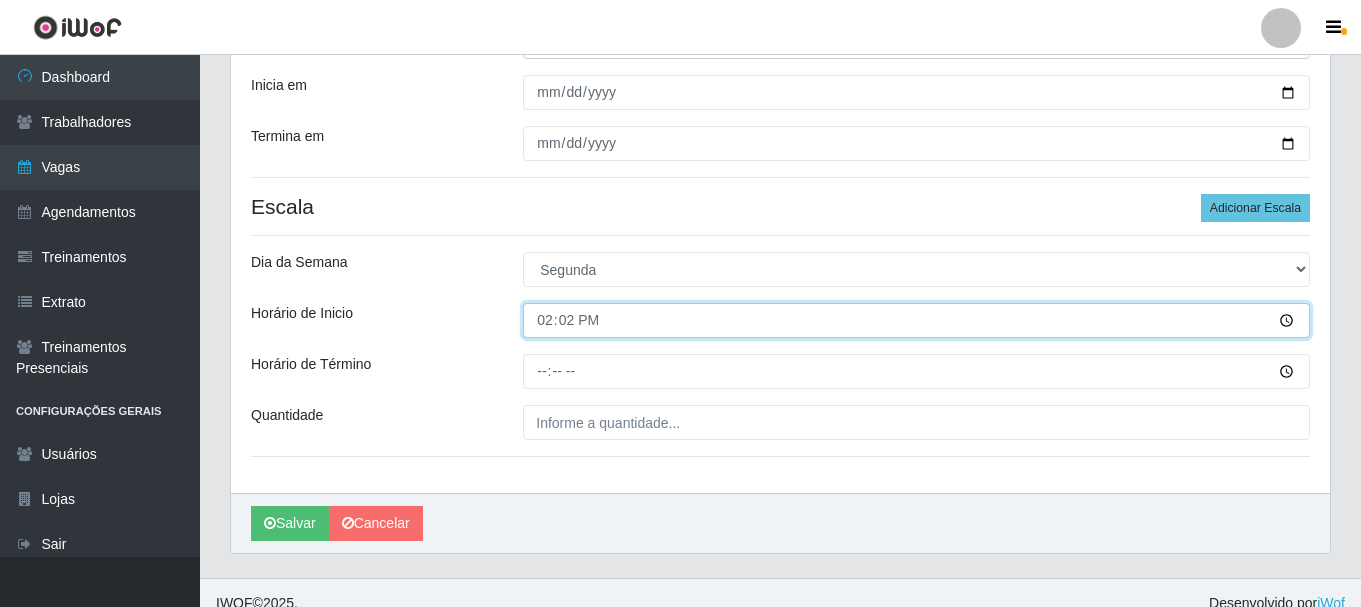 type on "14:20" 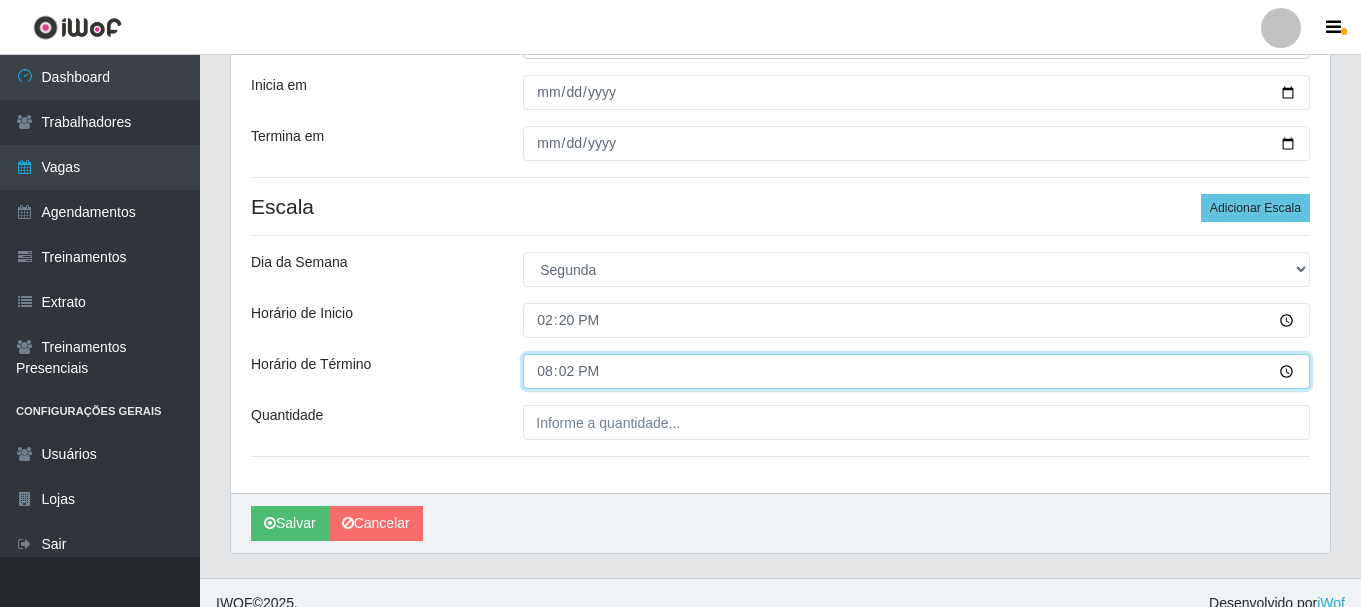 type on "20:20" 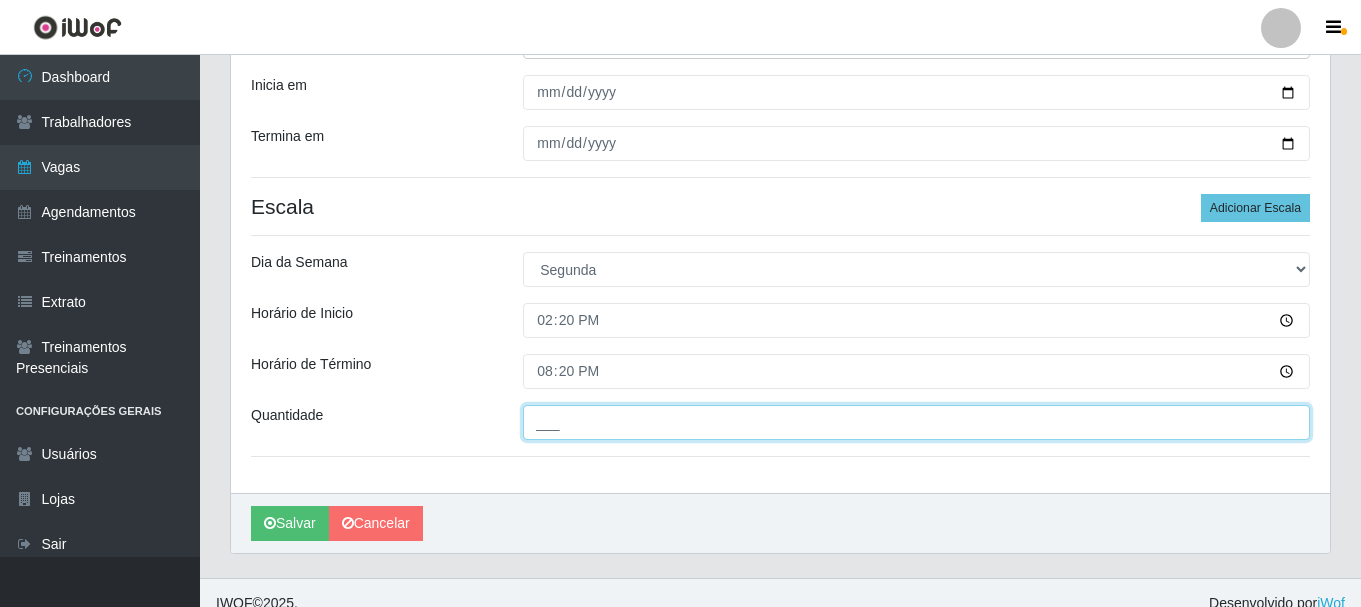 click on "___" at bounding box center (916, 422) 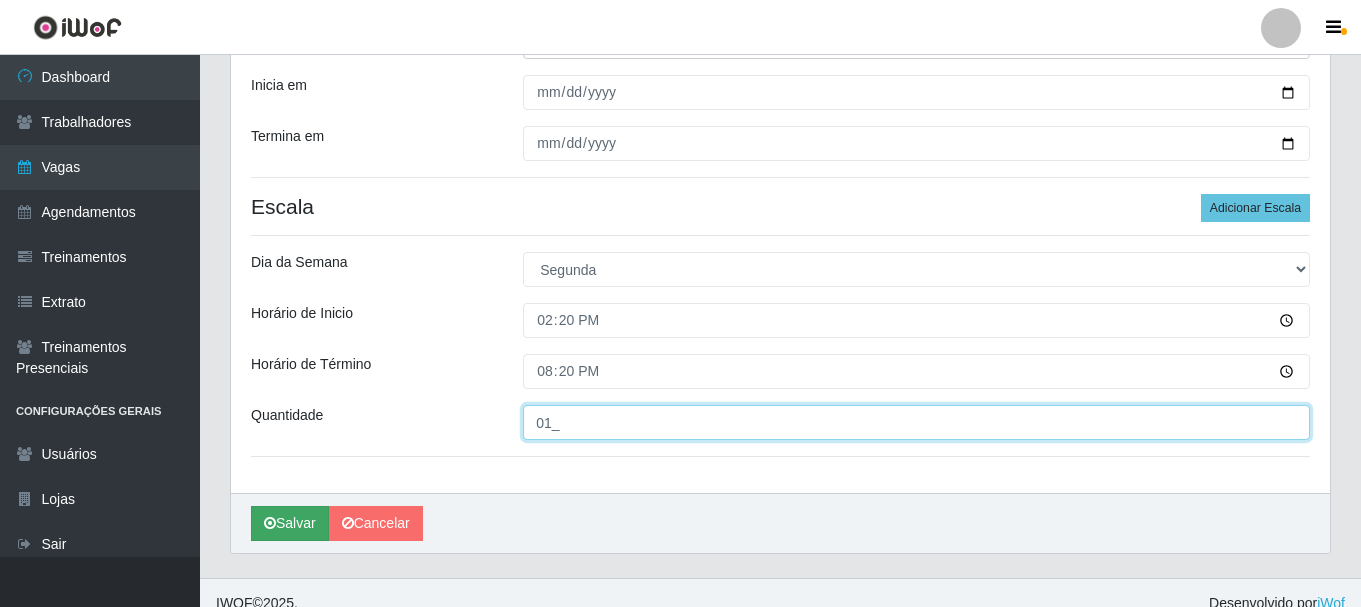 type on "01_" 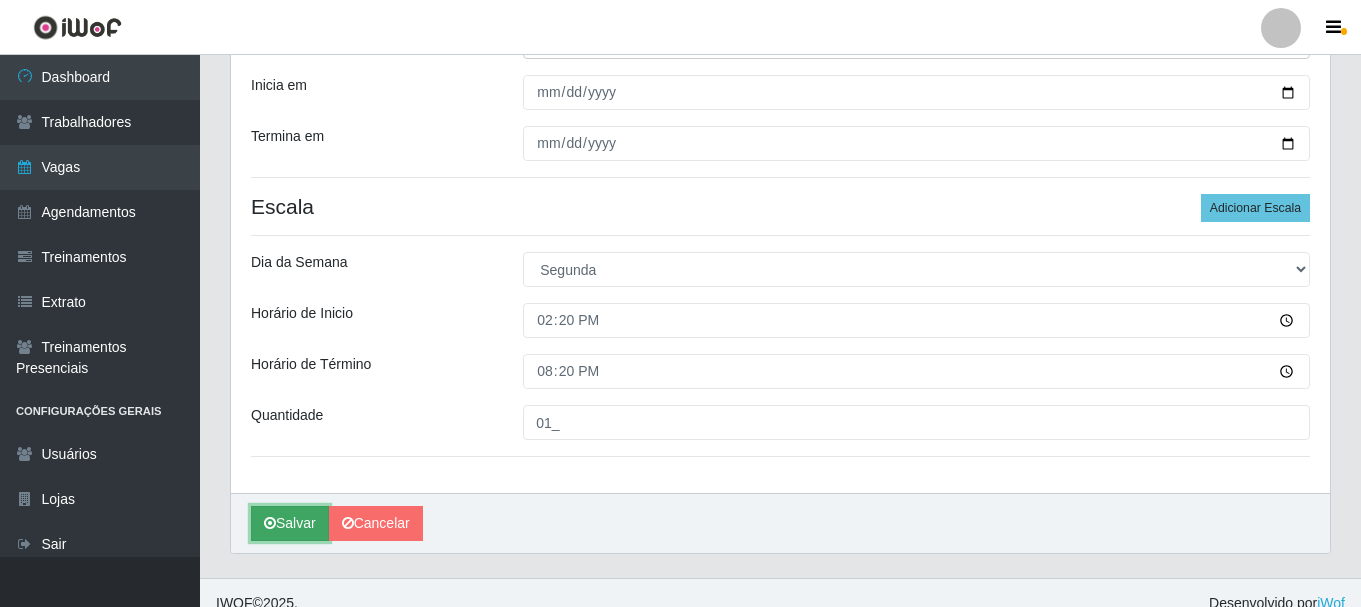 click on "Salvar" at bounding box center (290, 523) 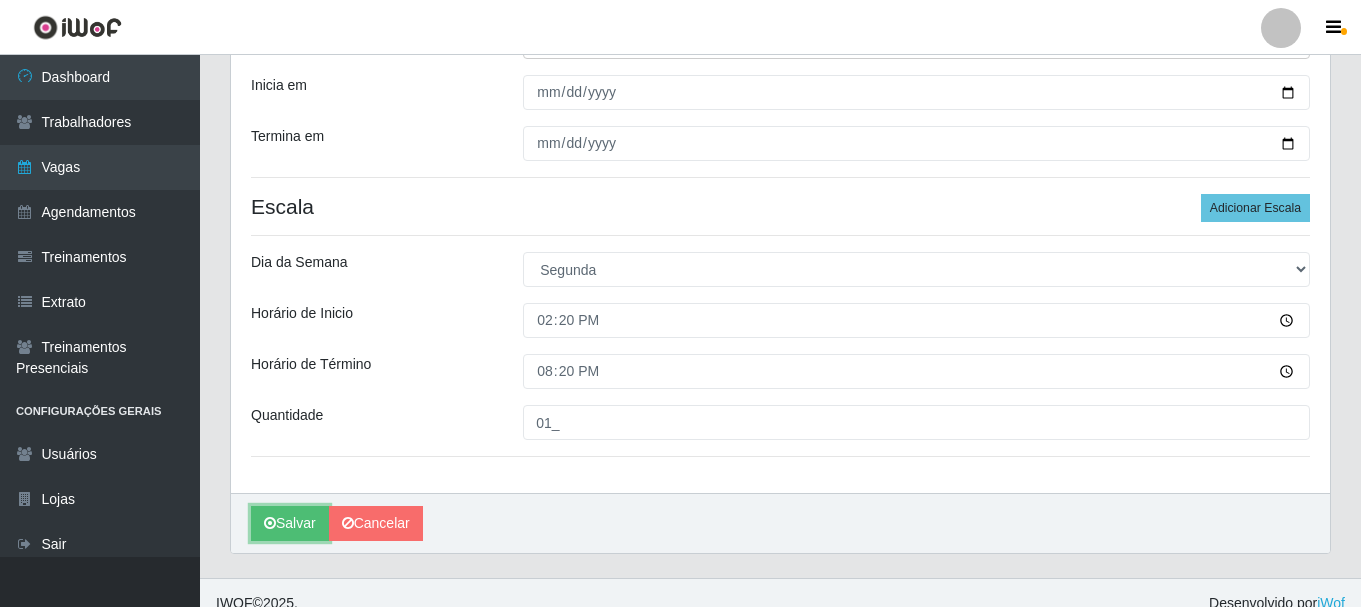 scroll, scrollTop: 0, scrollLeft: 0, axis: both 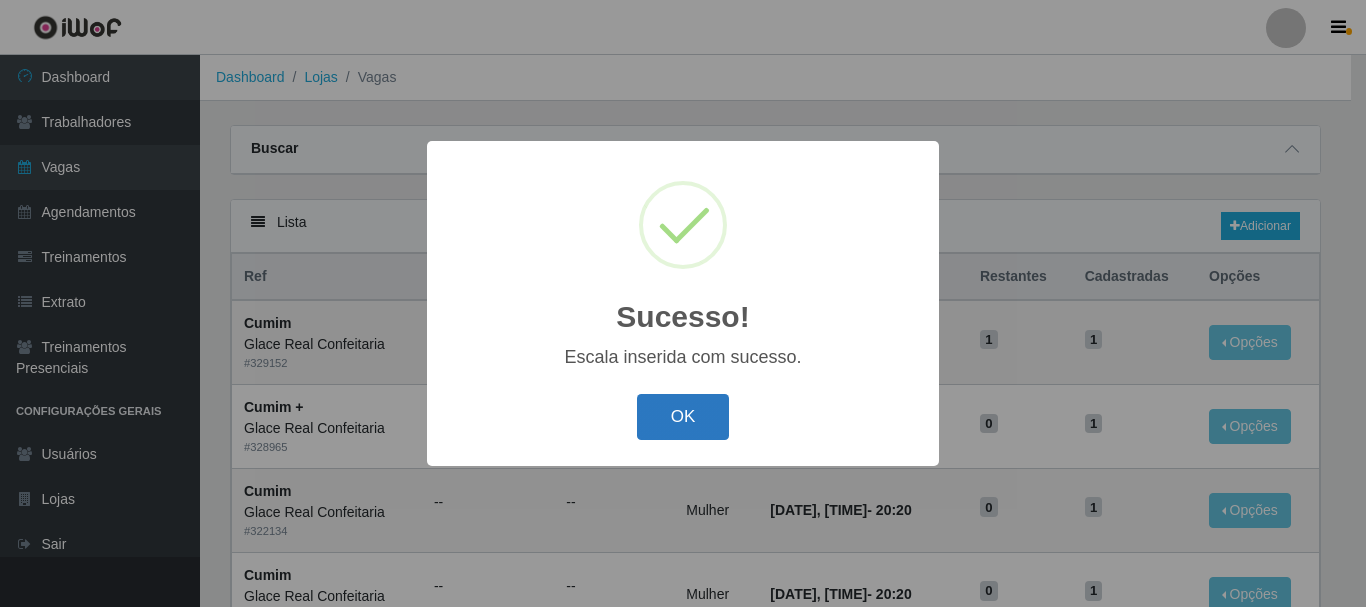 click on "OK" at bounding box center (683, 417) 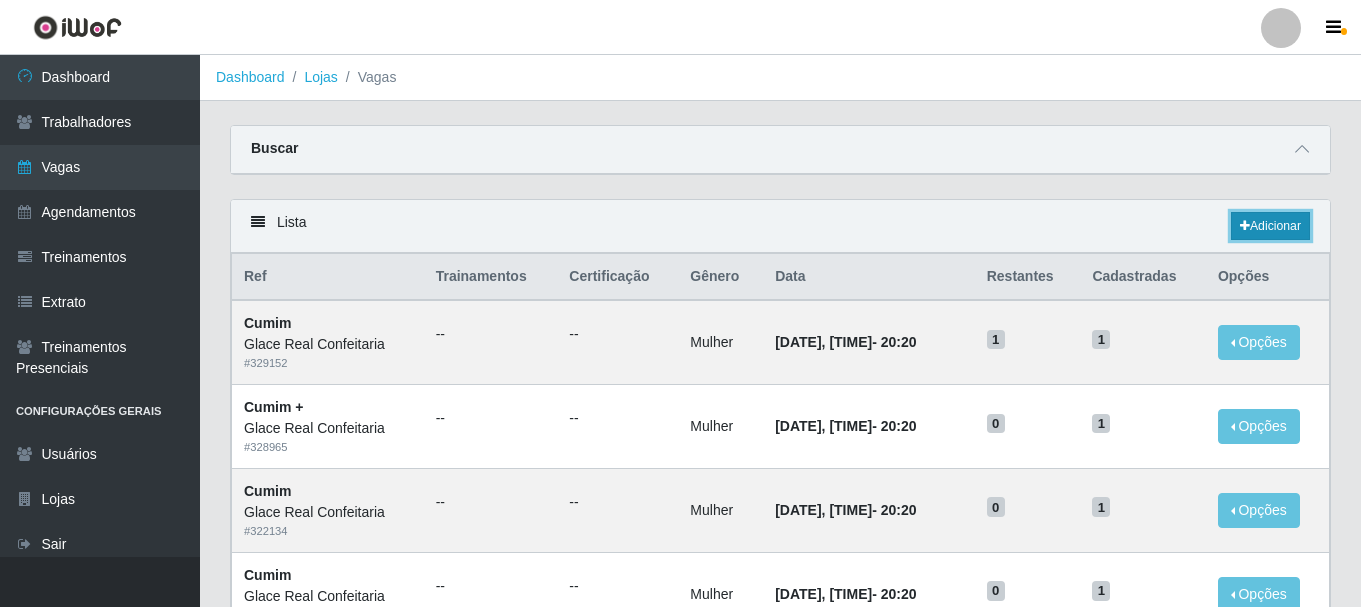 click at bounding box center (1245, 226) 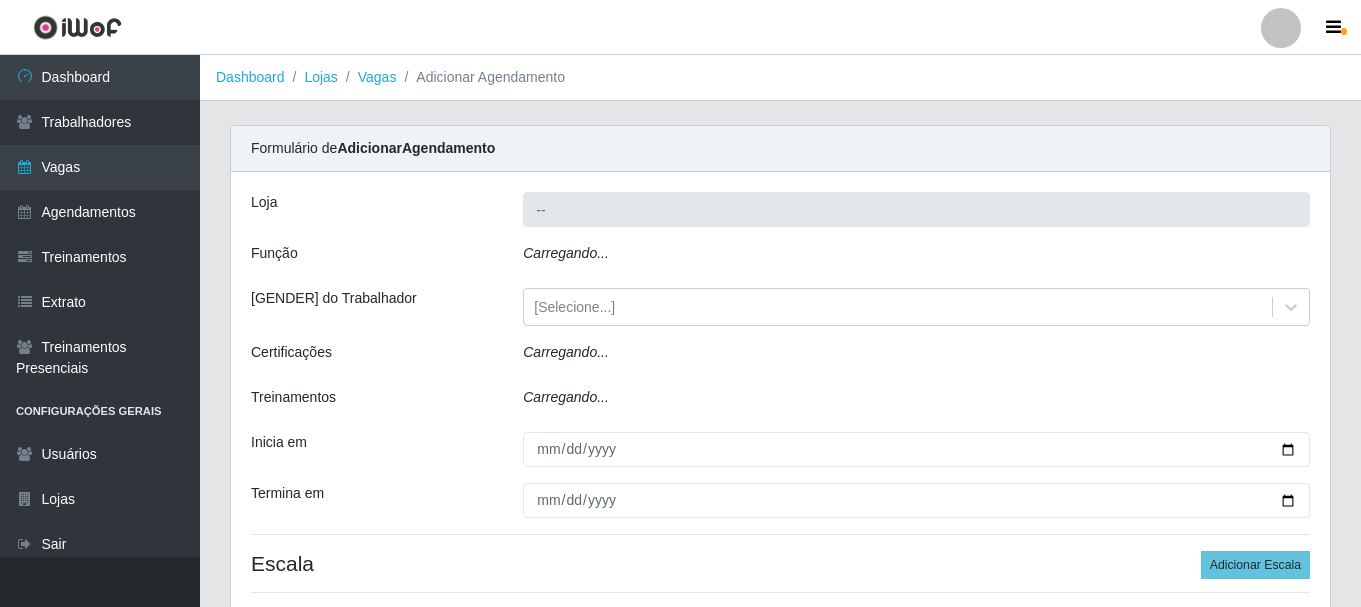 type on "Glace Real Confeitaria" 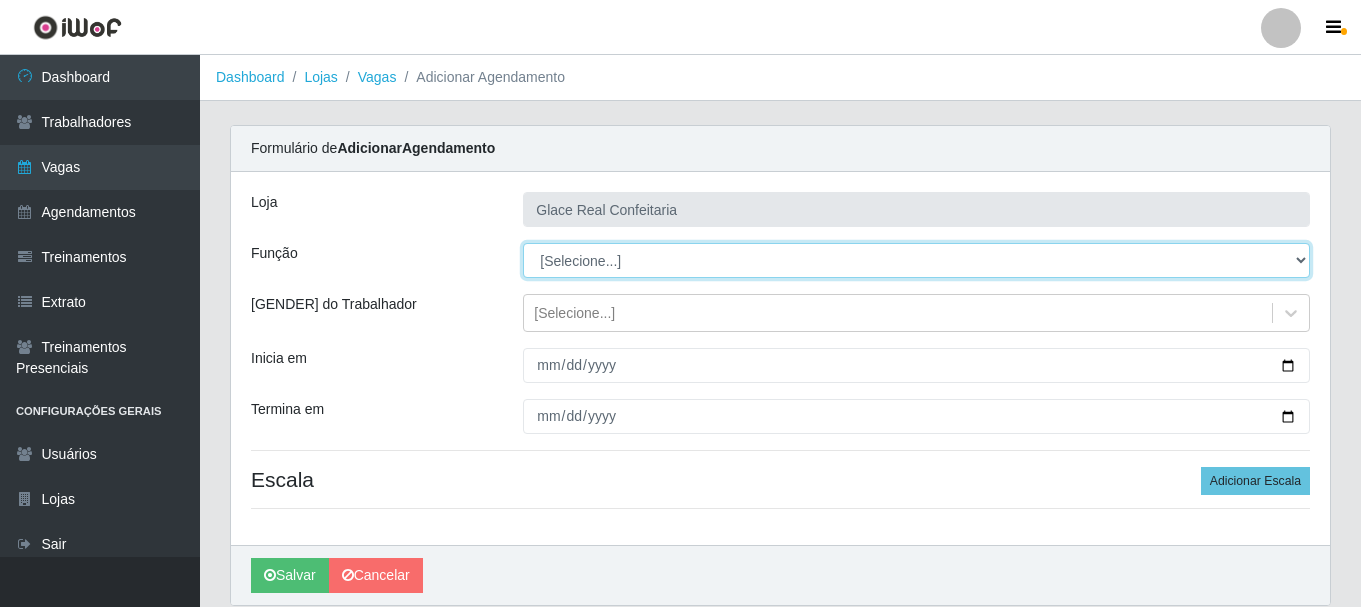 click on "[Selecione...] ASG ASG + ASG ++ Auxiliar de Cozinha Auxiliar de Cozinha + Auxiliar de Cozinha ++ Cumim Cumim + Cumim ++ Garçom Garçom + Garçom ++  Operador de Caixa Operador de Caixa + Operador de Caixa ++" at bounding box center [916, 260] 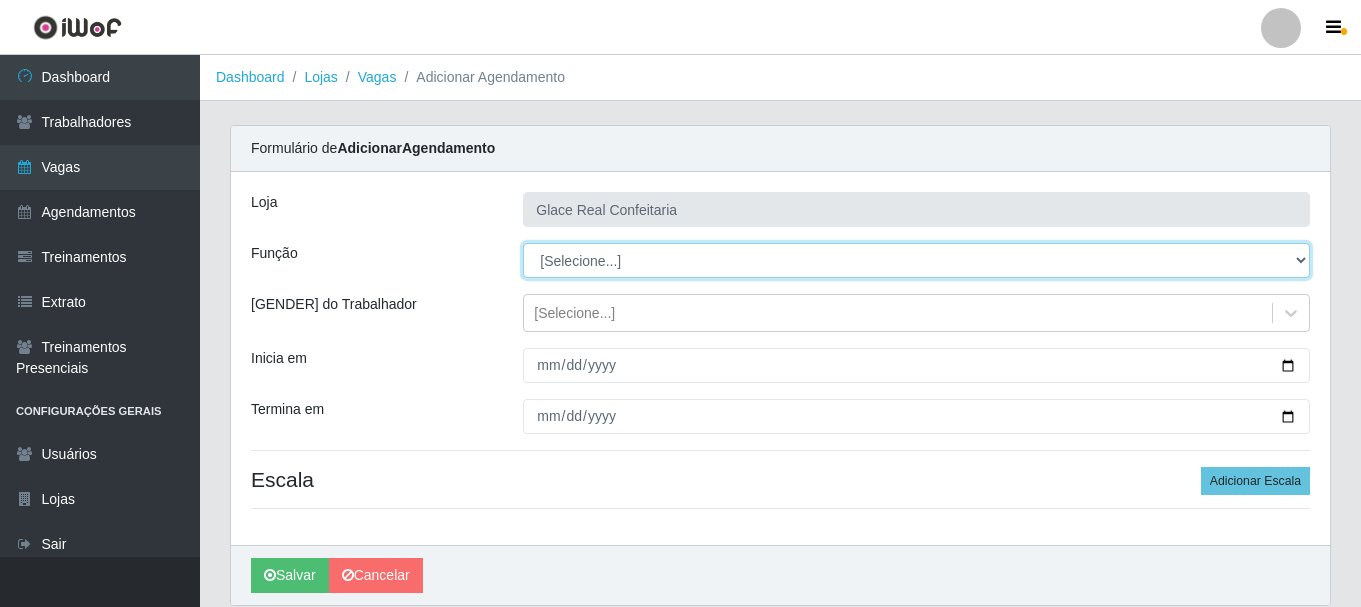 select on "91" 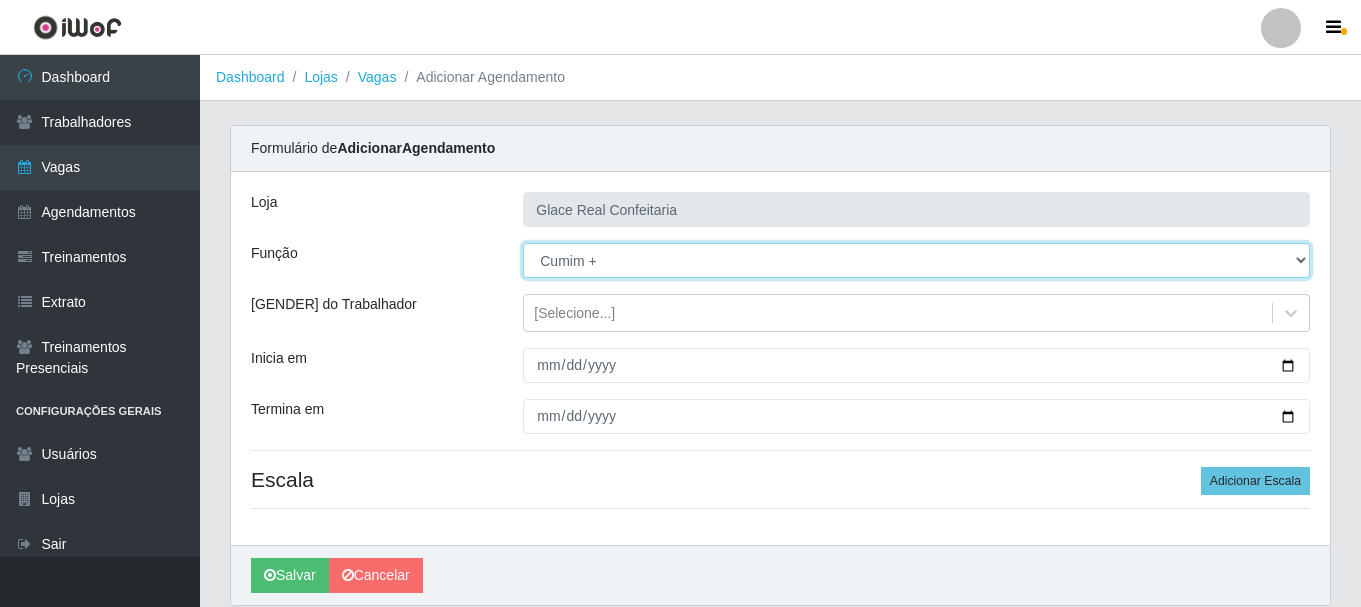 click on "[Selecione...] ASG ASG + ASG ++ Auxiliar de Cozinha Auxiliar de Cozinha + Auxiliar de Cozinha ++ Cumim Cumim + Cumim ++ Garçom Garçom + Garçom ++  Operador de Caixa Operador de Caixa + Operador de Caixa ++" at bounding box center [916, 260] 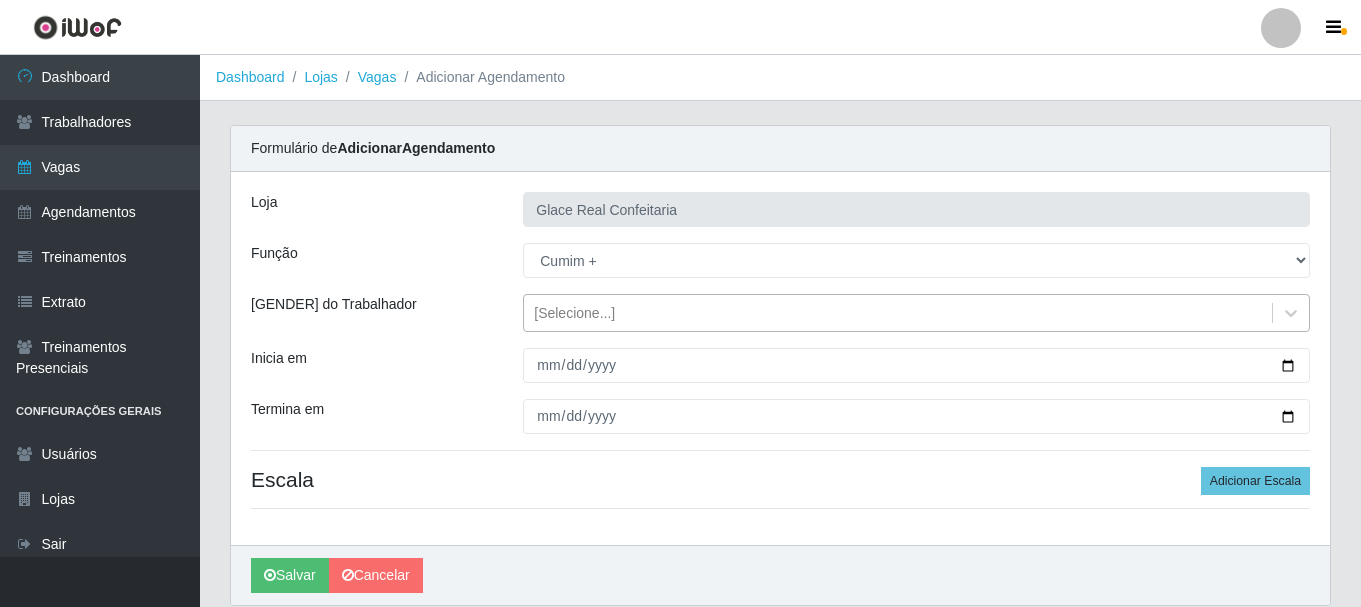 click on "[Selecione...]" at bounding box center (574, 313) 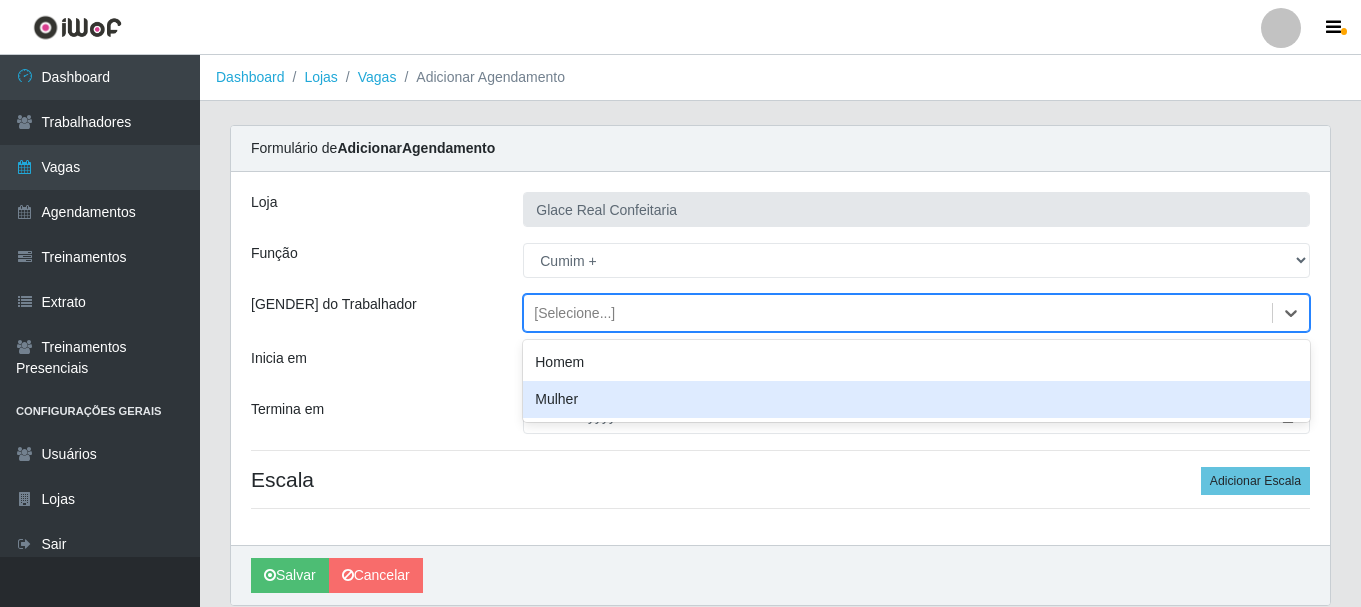 click on "Mulher" at bounding box center [916, 399] 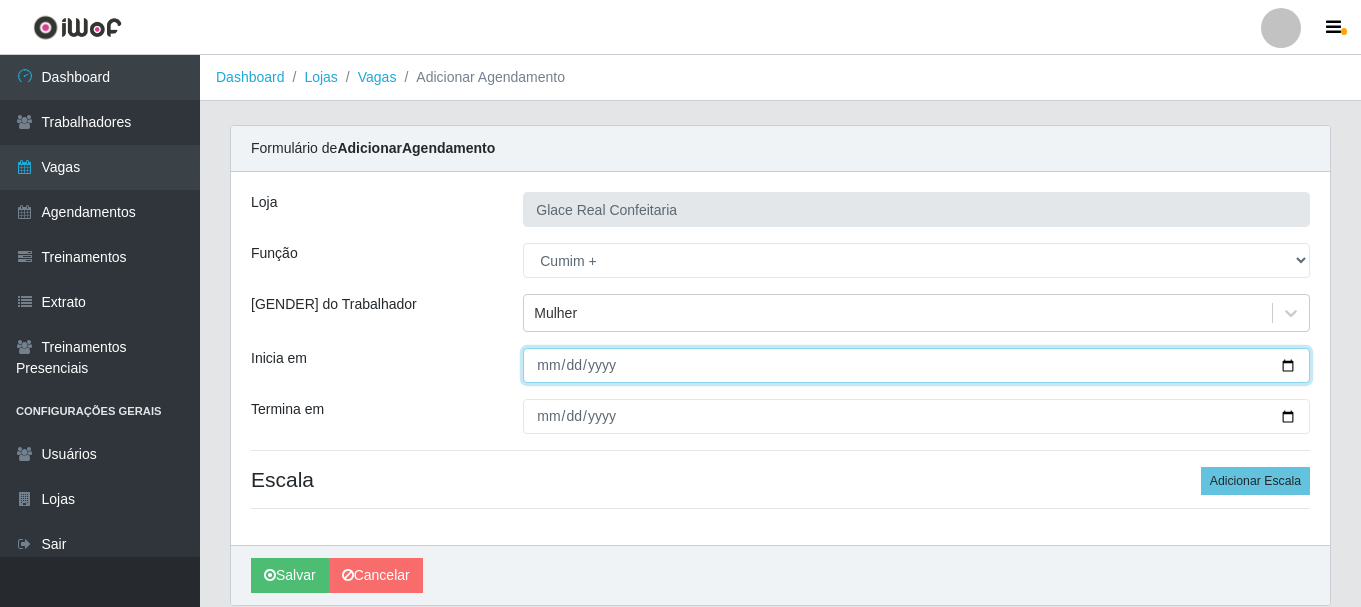 click on "Inicia em" at bounding box center (916, 365) 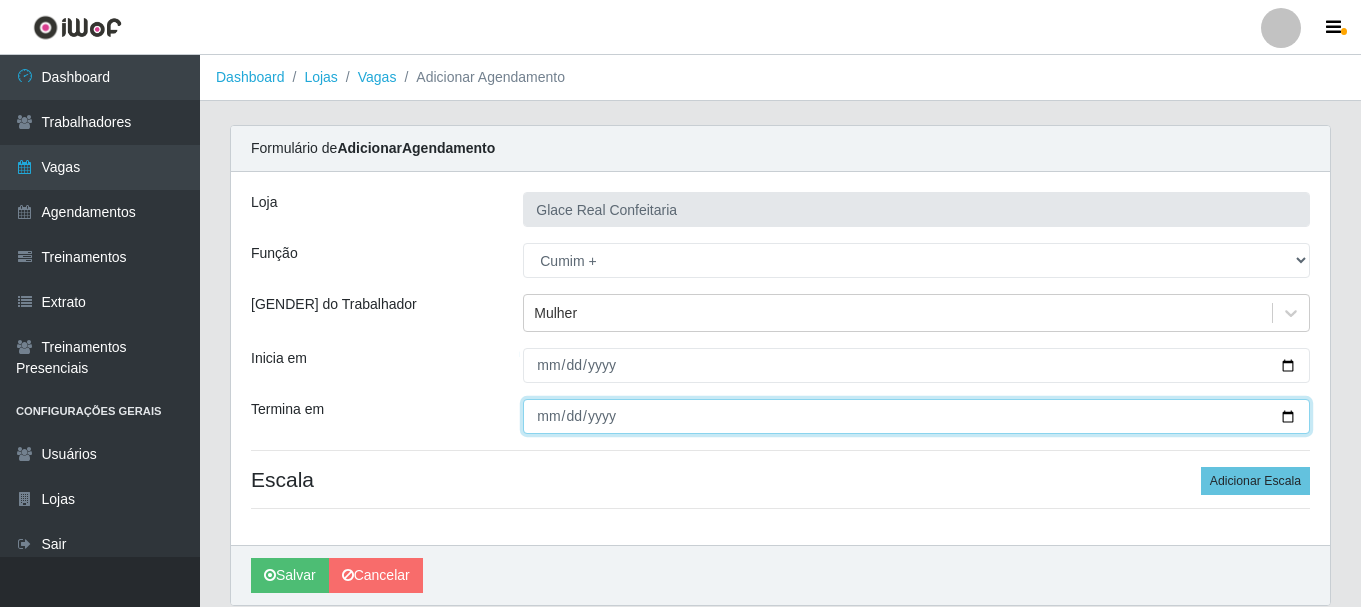 click on "Termina em" at bounding box center [916, 416] 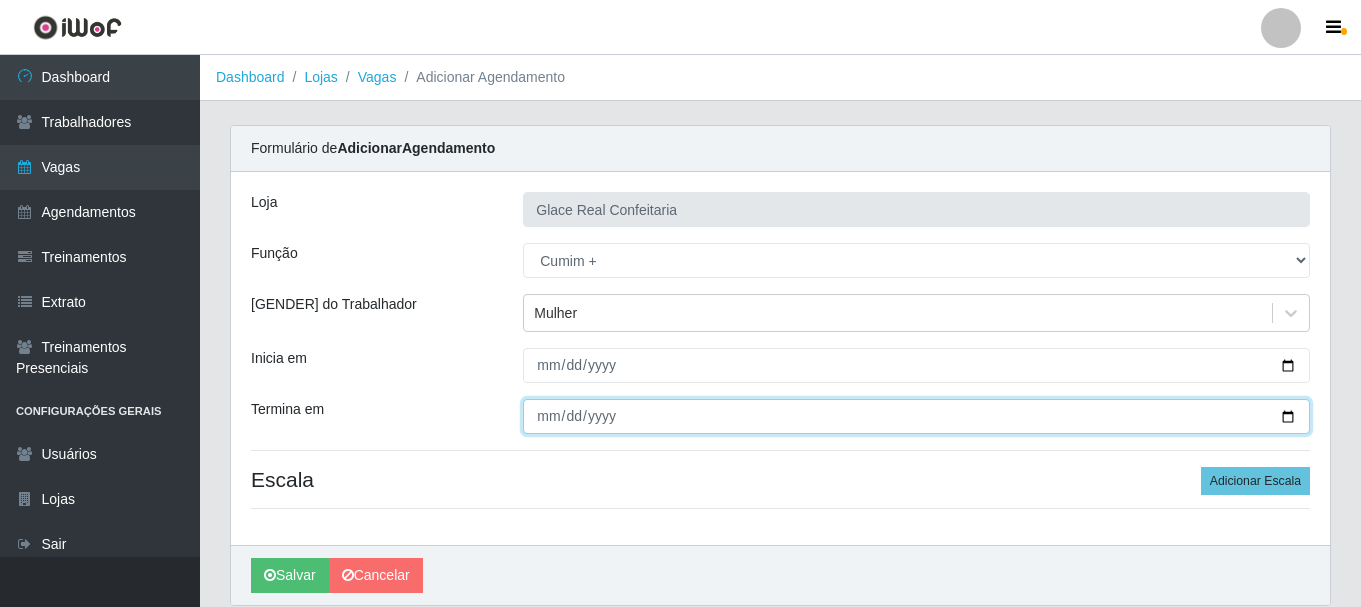 type on "[YYYY]-[MM]-[DD]" 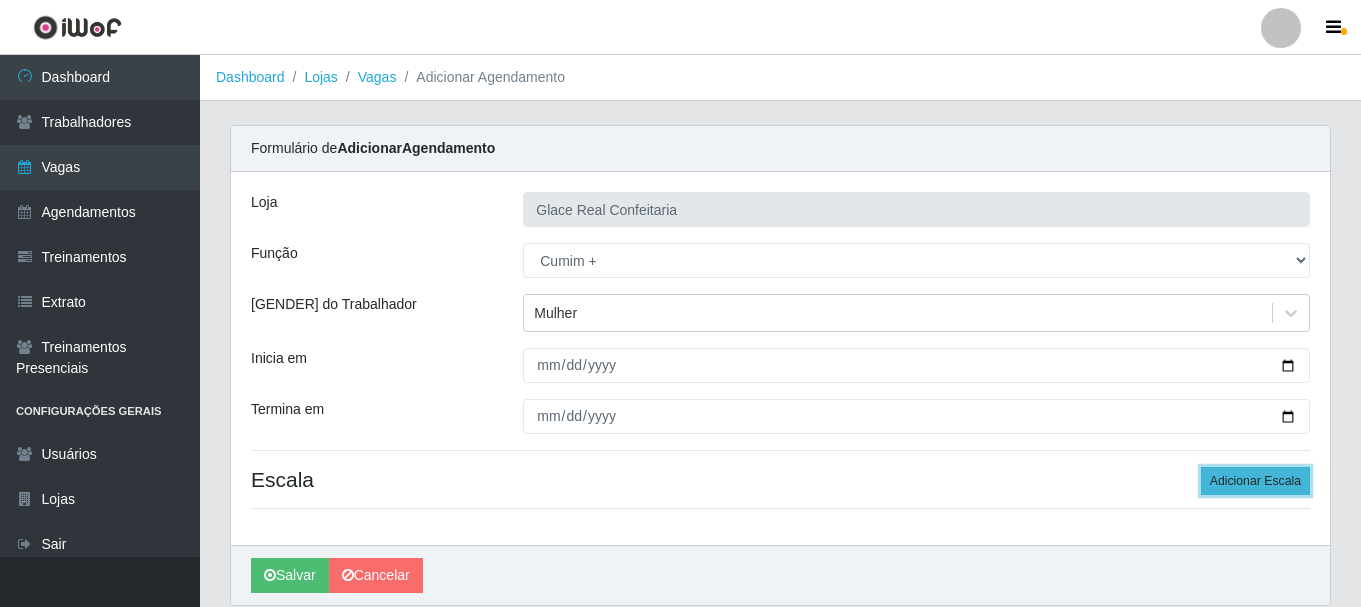 click on "Adicionar Escala" at bounding box center (1255, 481) 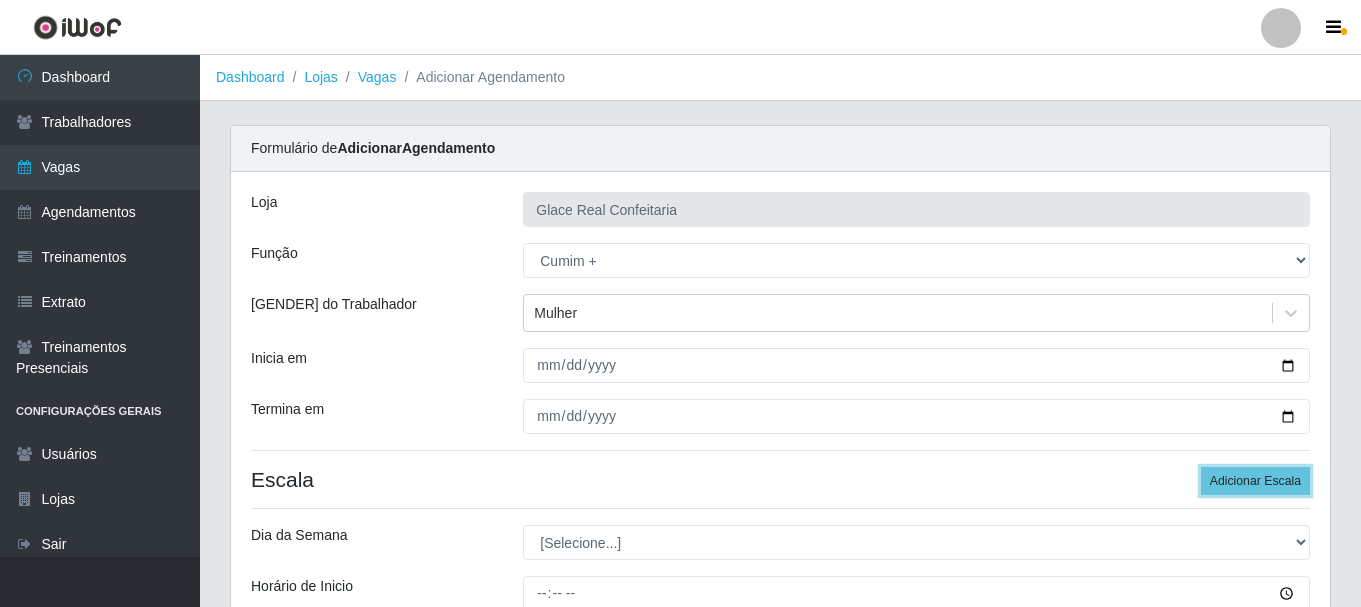 scroll, scrollTop: 100, scrollLeft: 0, axis: vertical 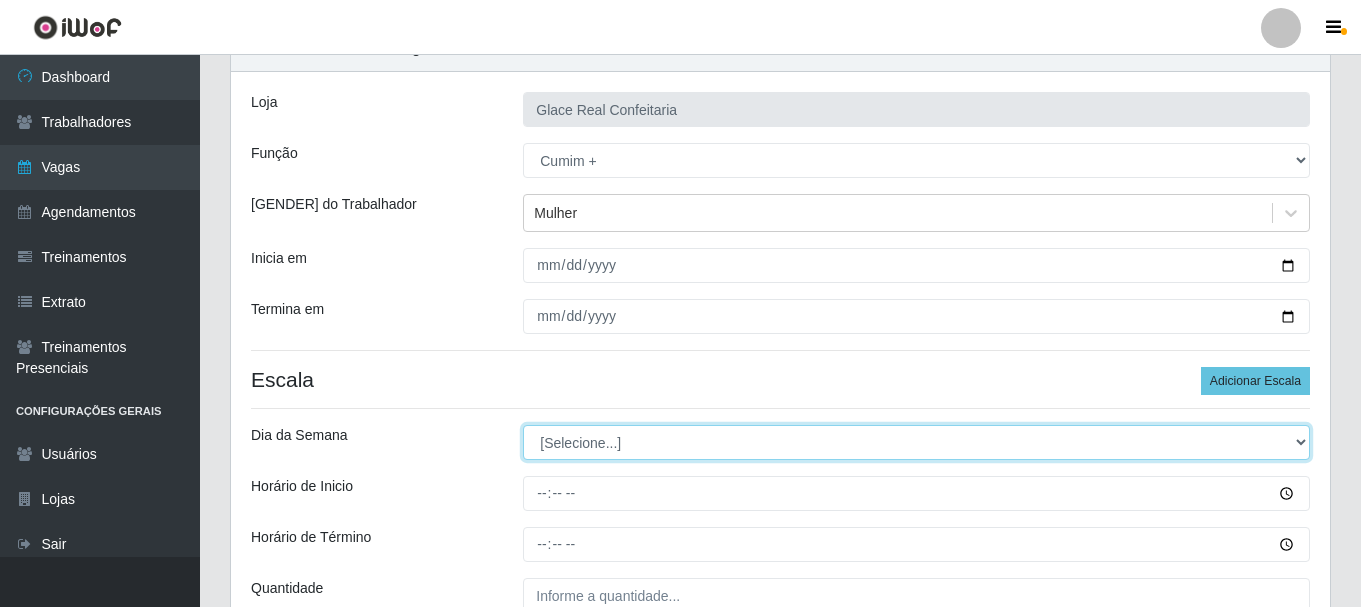 click on "[Selecione...] Segunda Terça Quarta Quinta Sexta Sábado Domingo" at bounding box center [916, 442] 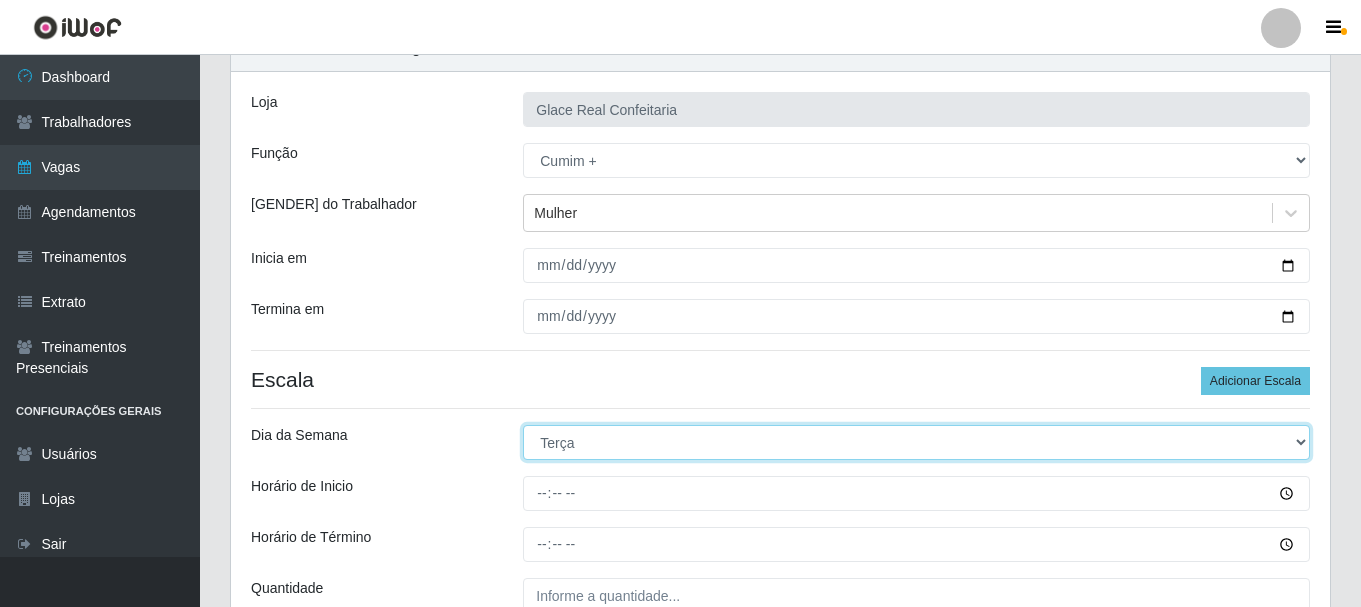 click on "[Selecione...] Segunda Terça Quarta Quinta Sexta Sábado Domingo" at bounding box center (916, 442) 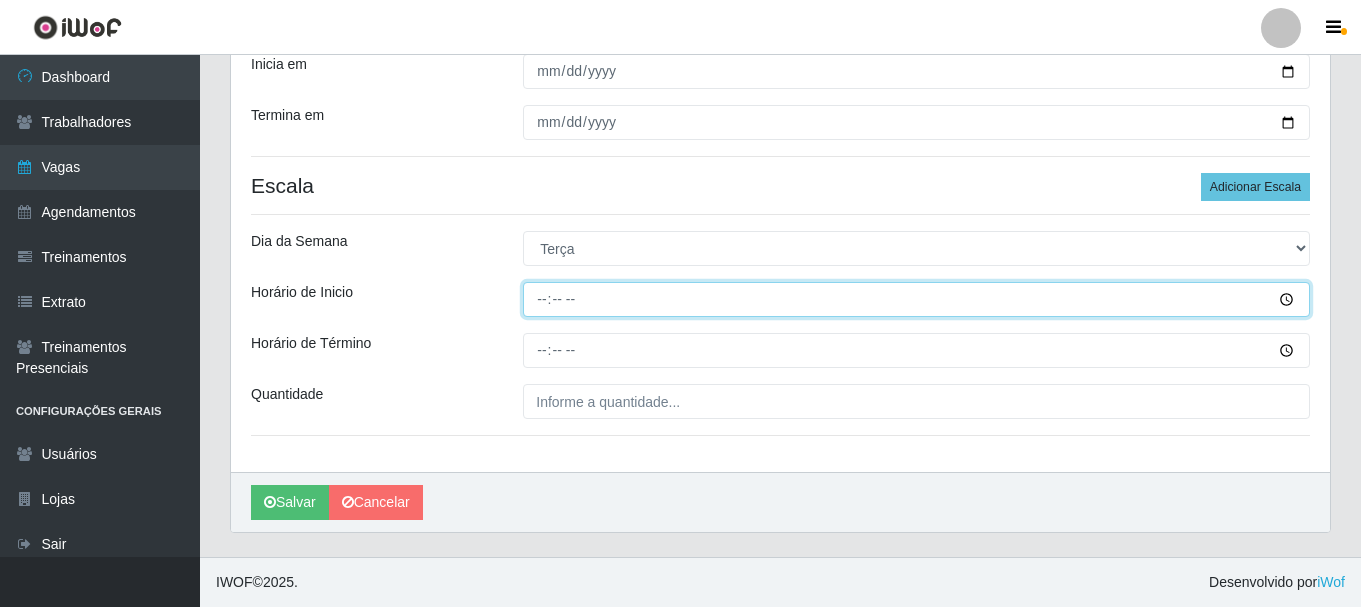 click on "Horário de Inicio" at bounding box center (916, 299) 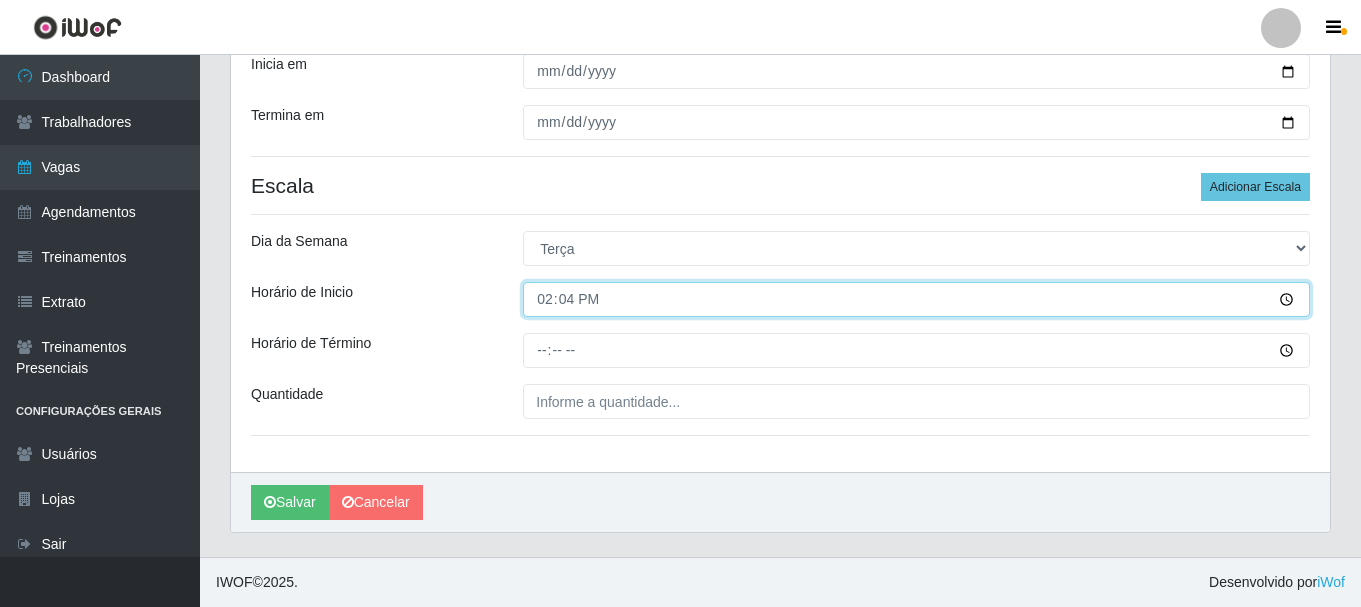 type on "14:40" 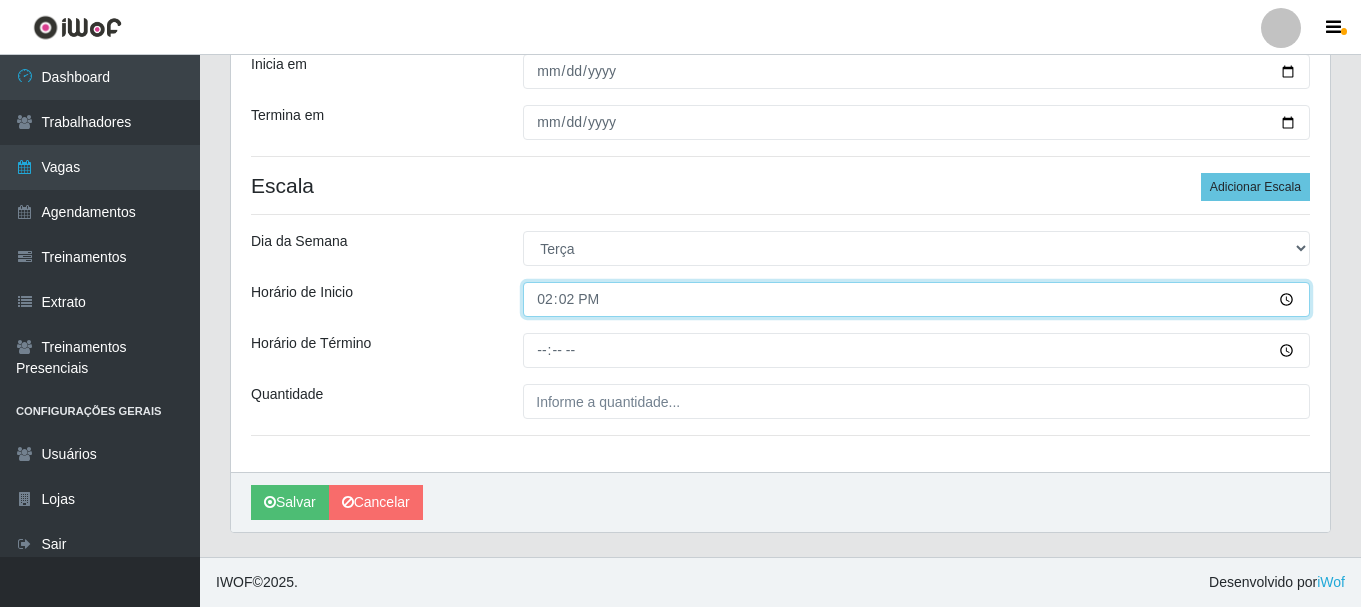 type on "14:20" 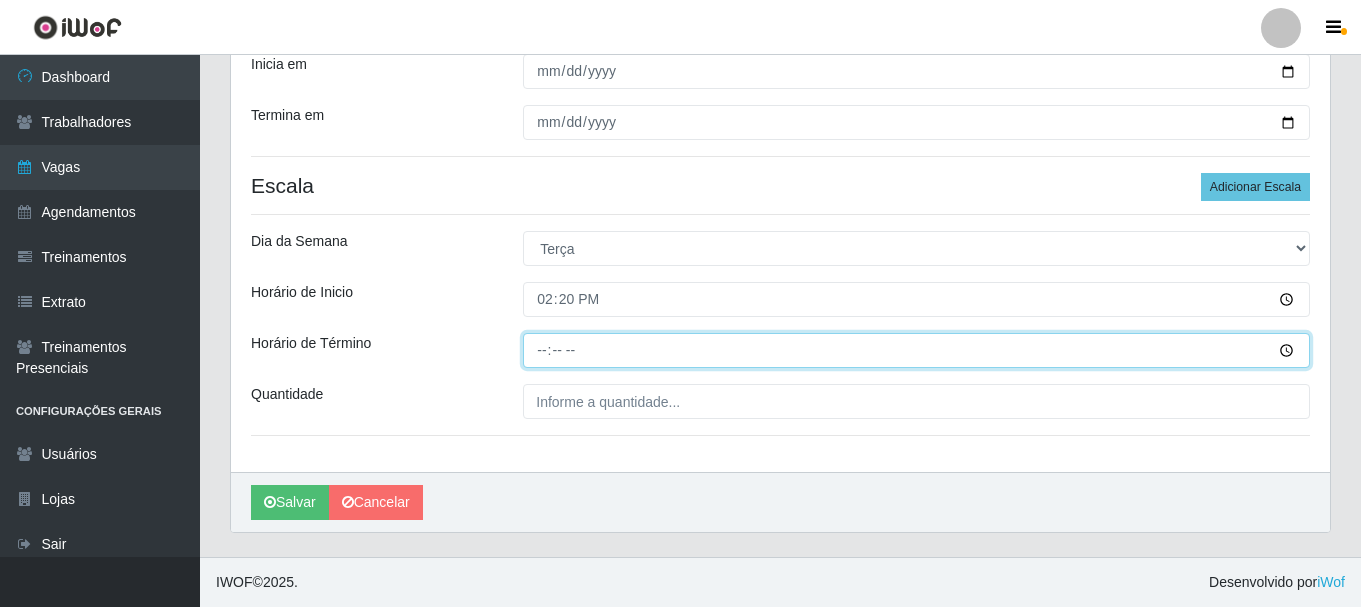 click on "Horário de Término" at bounding box center (916, 350) 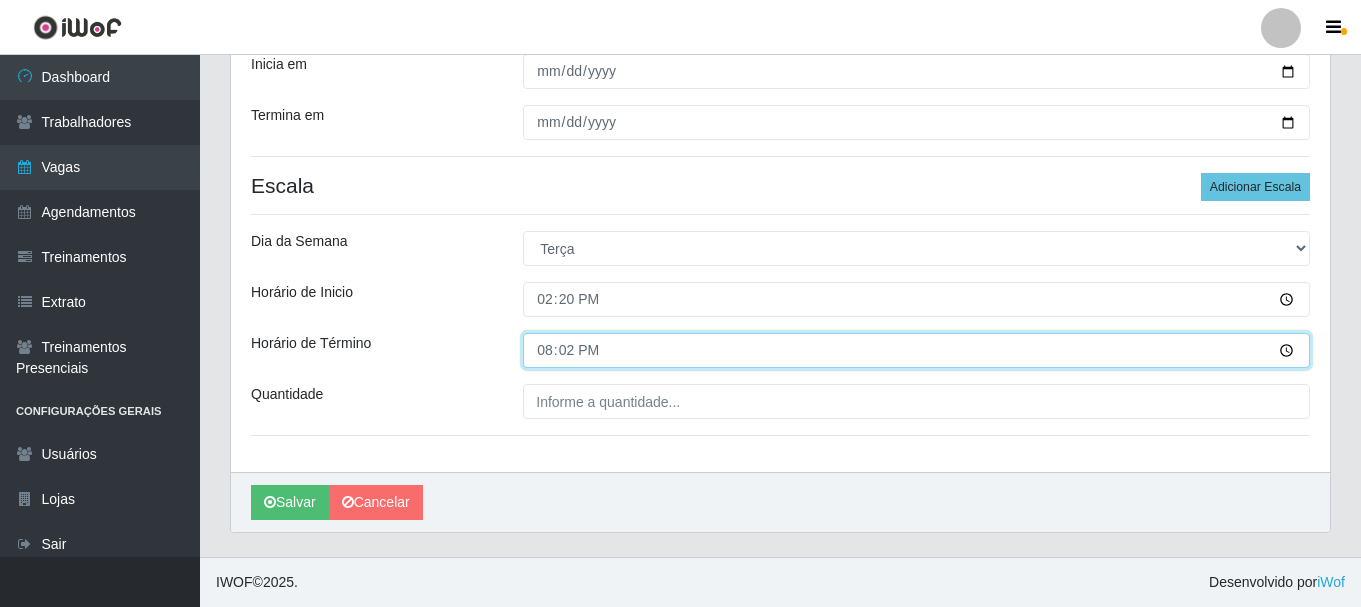 type on "20:20" 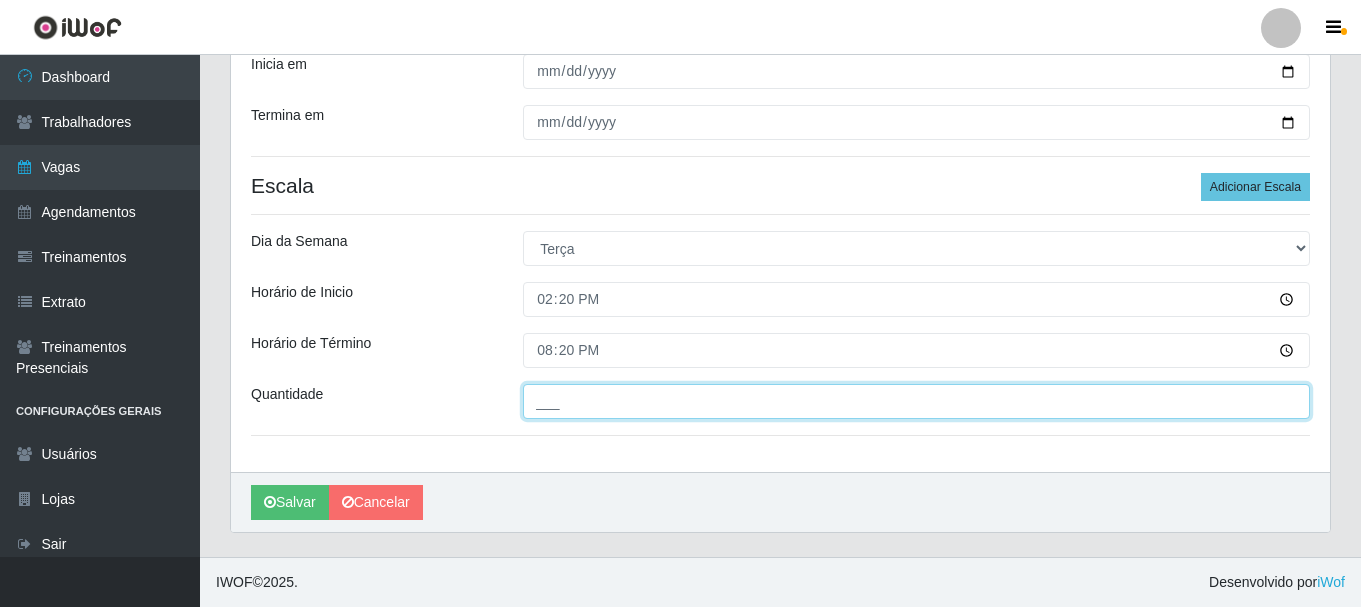 click on "___" at bounding box center (916, 401) 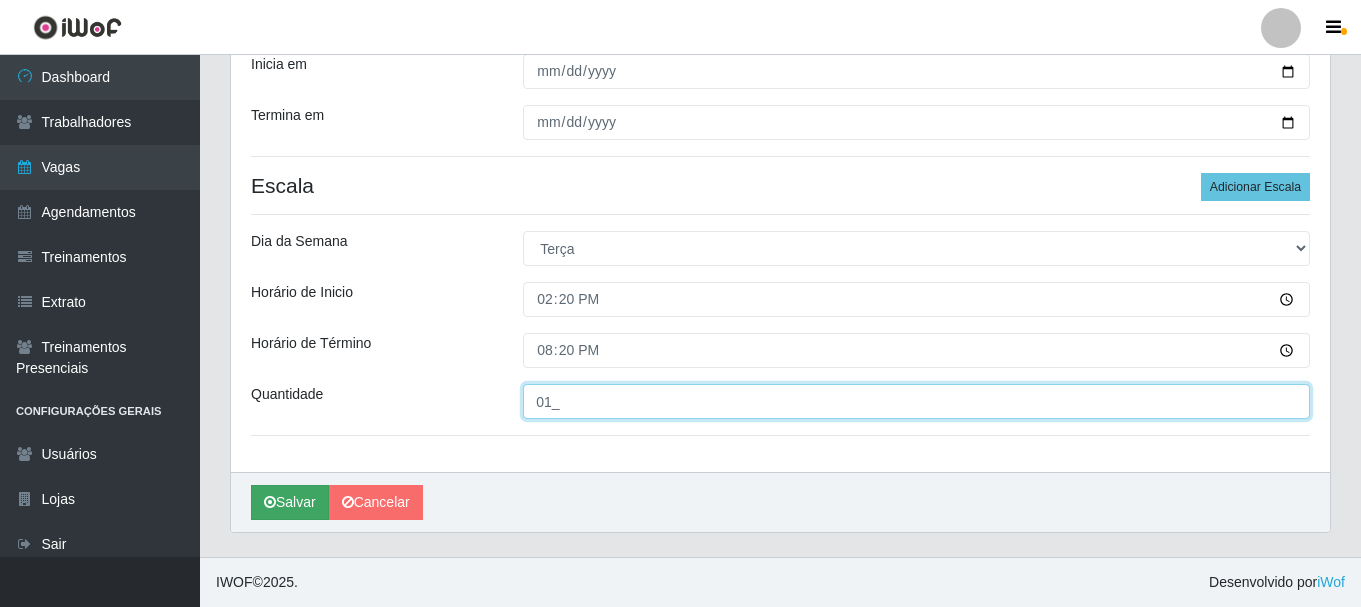 type on "01_" 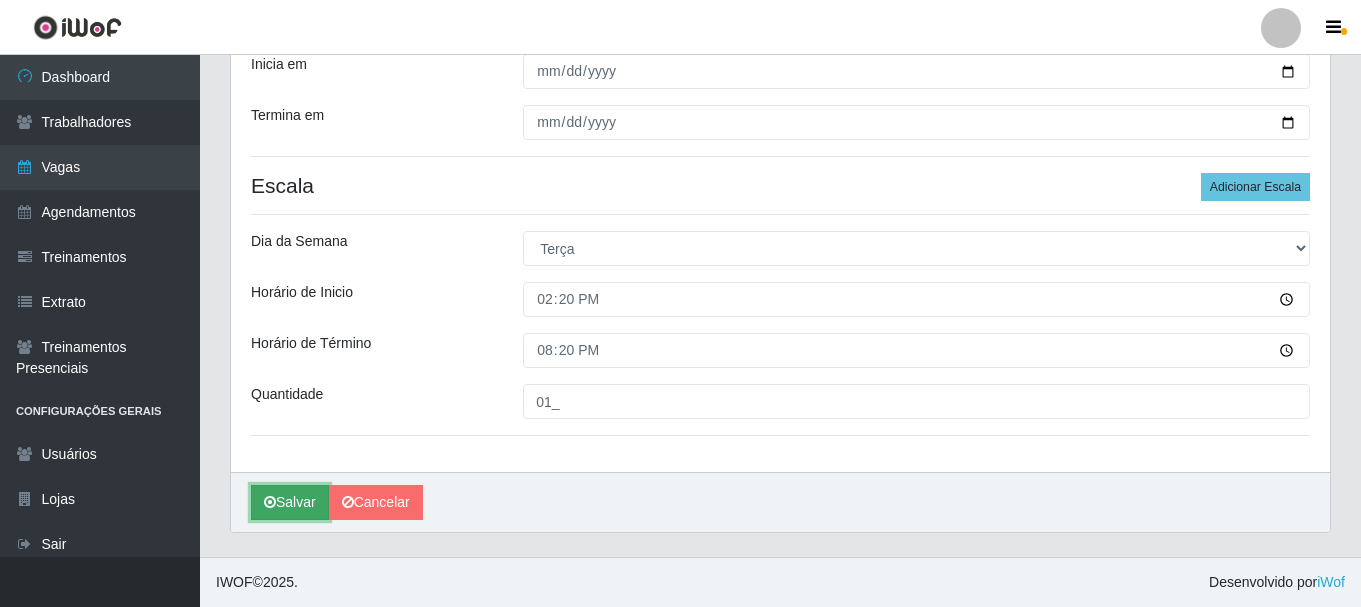 click on "Salvar" at bounding box center [290, 502] 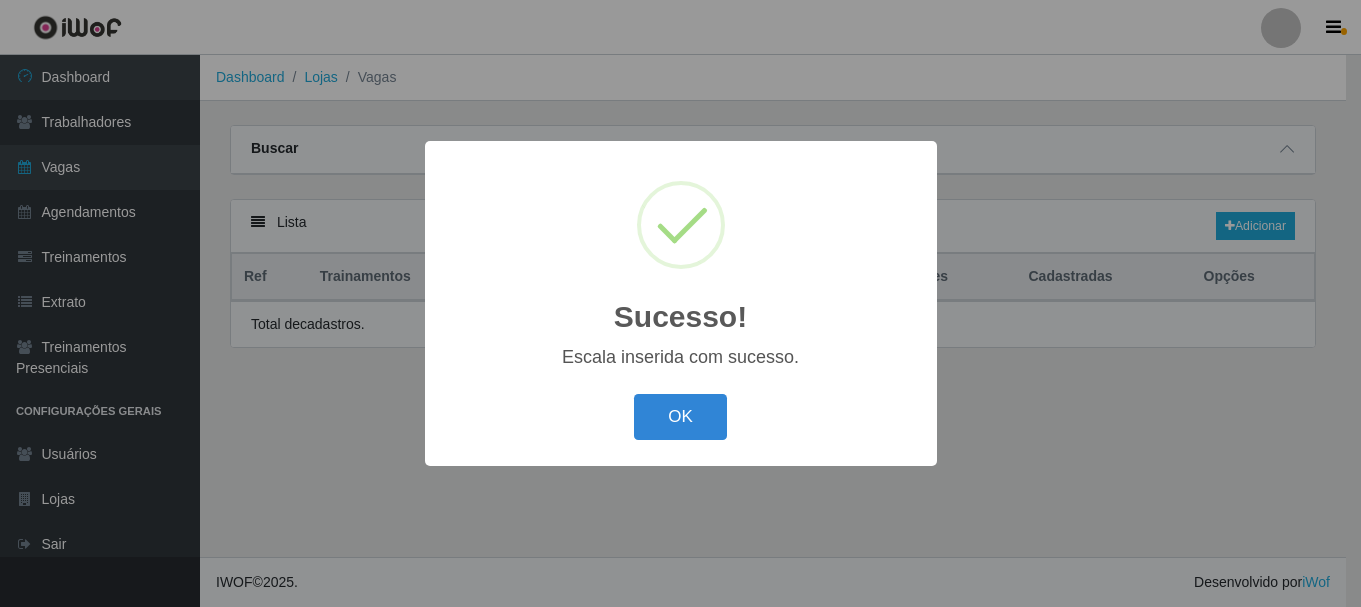 scroll, scrollTop: 0, scrollLeft: 0, axis: both 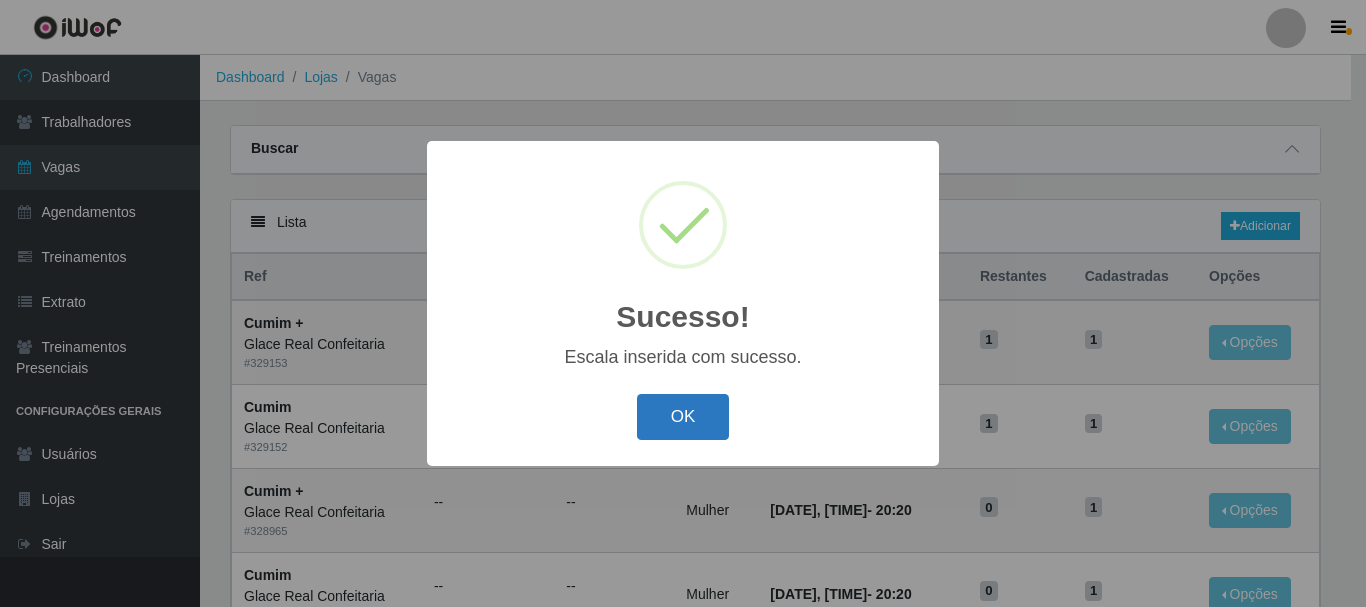 click on "OK" at bounding box center [683, 417] 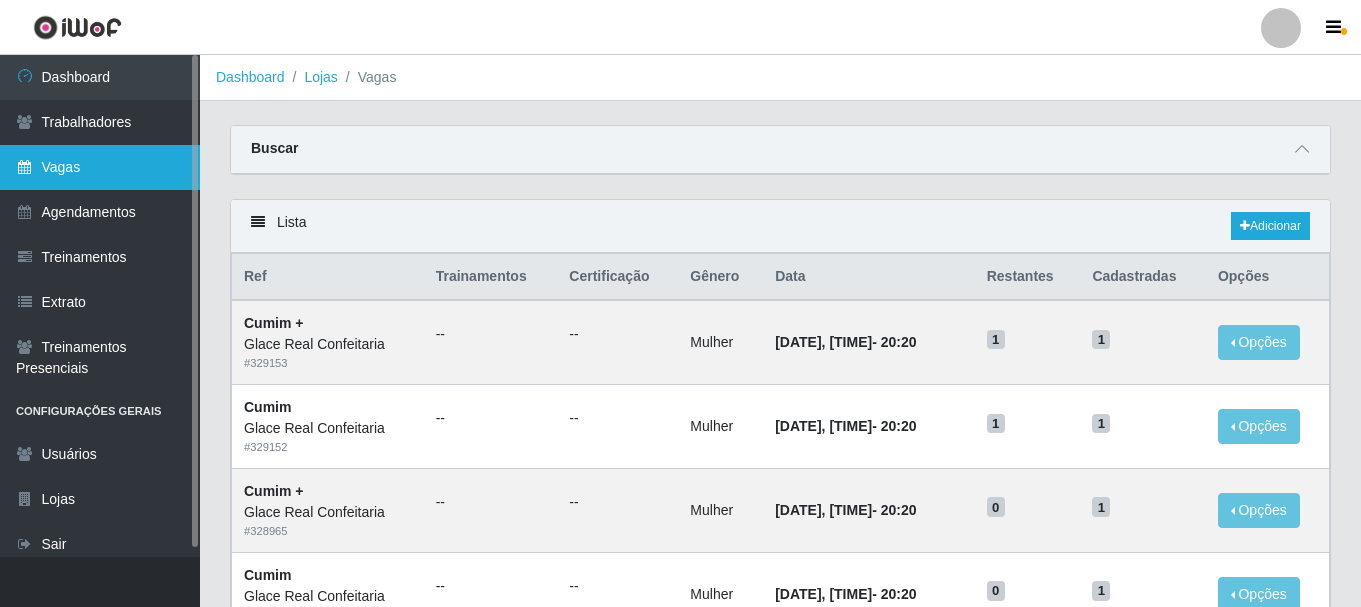 click on "Vagas" at bounding box center (100, 167) 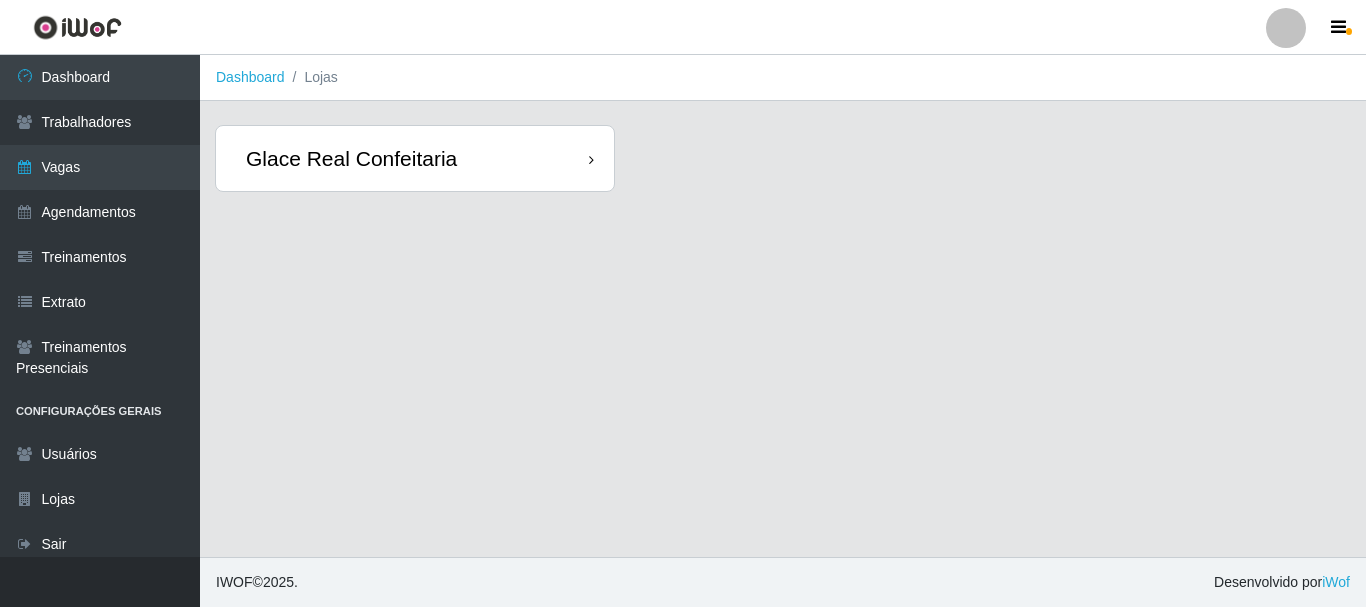 click on "Glace Real Confeitaria" at bounding box center [415, 158] 